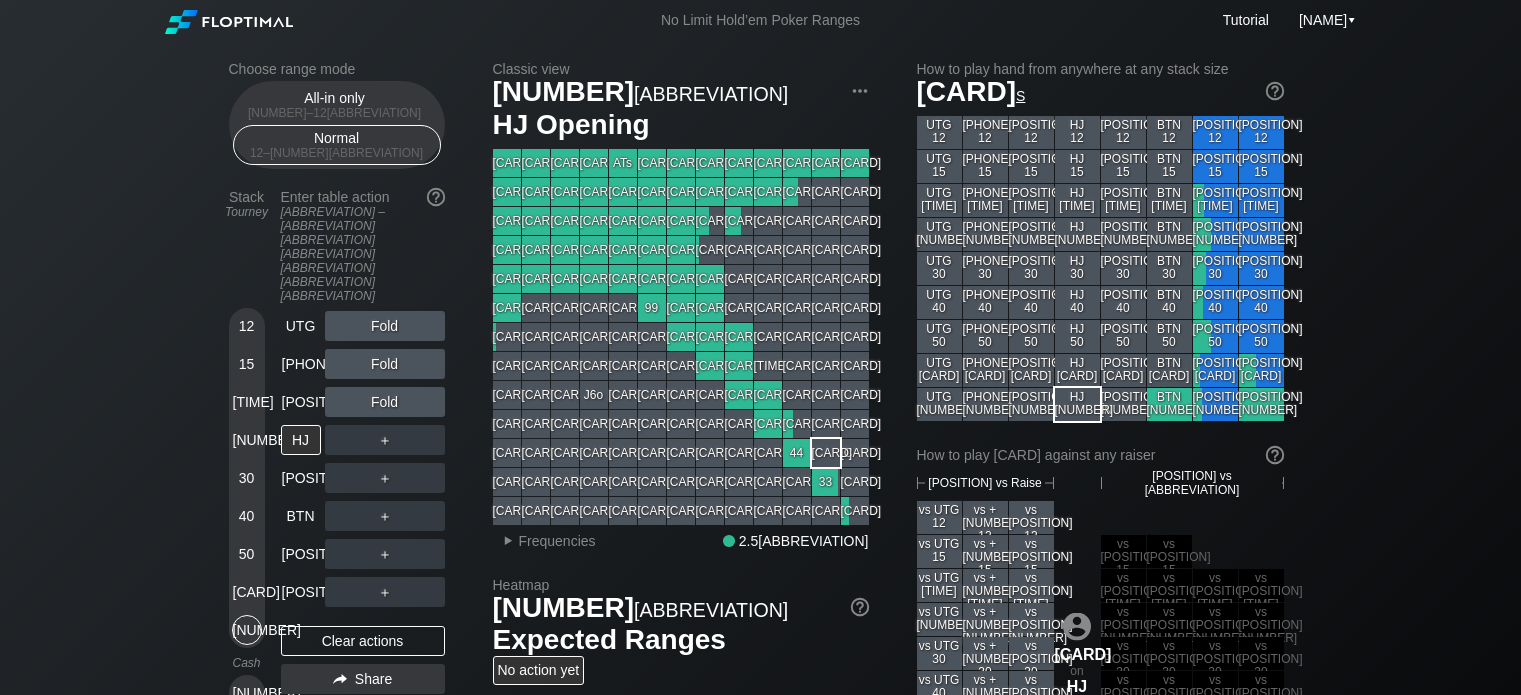 scroll, scrollTop: 0, scrollLeft: 0, axis: both 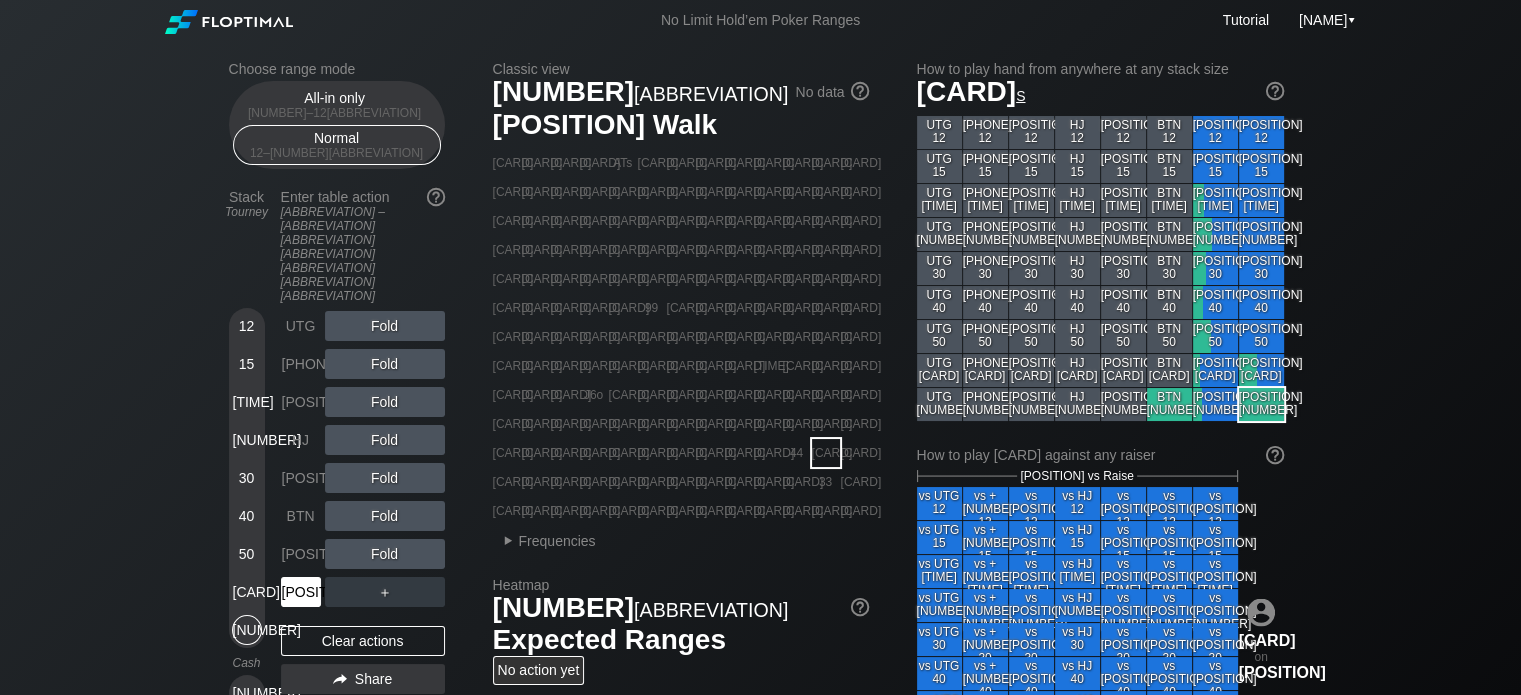 click on "[POSITION]" at bounding box center (301, 592) 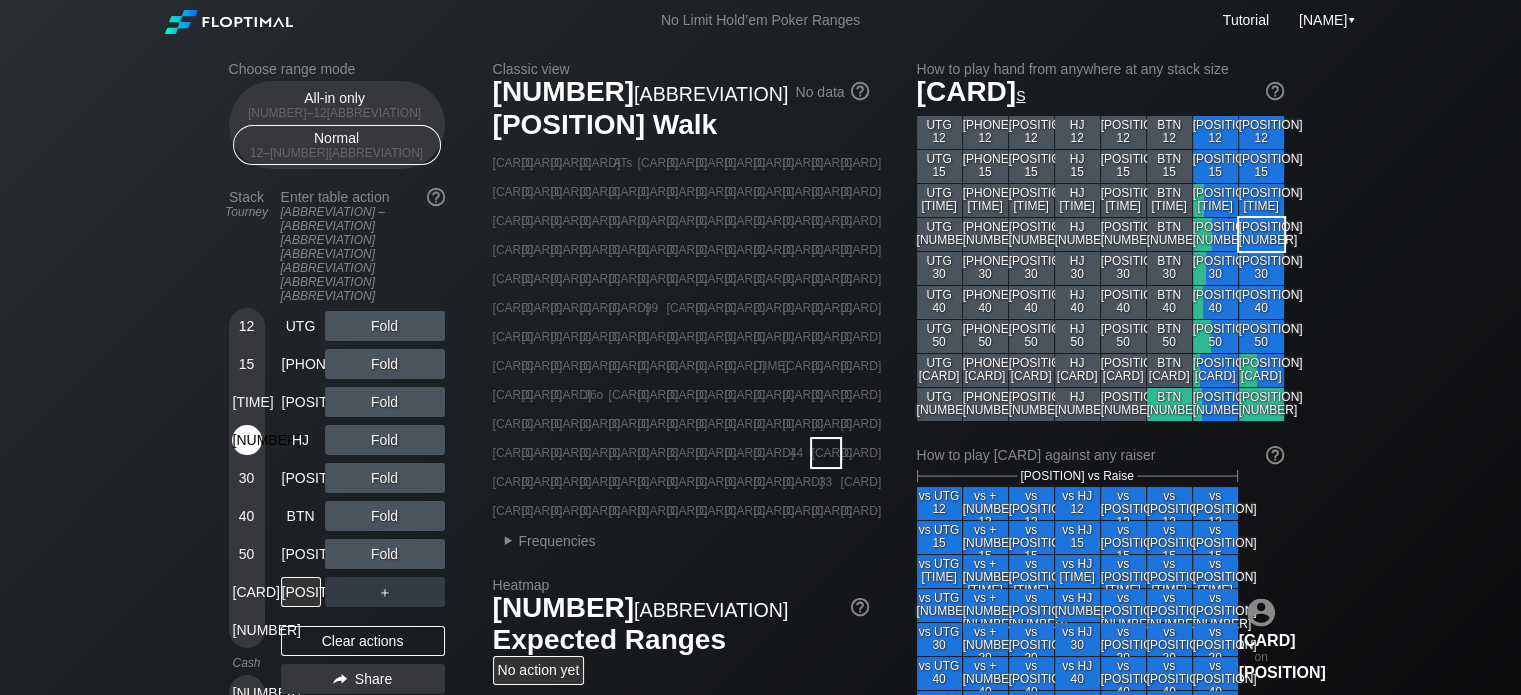click on "[NUMBER]" at bounding box center (247, 440) 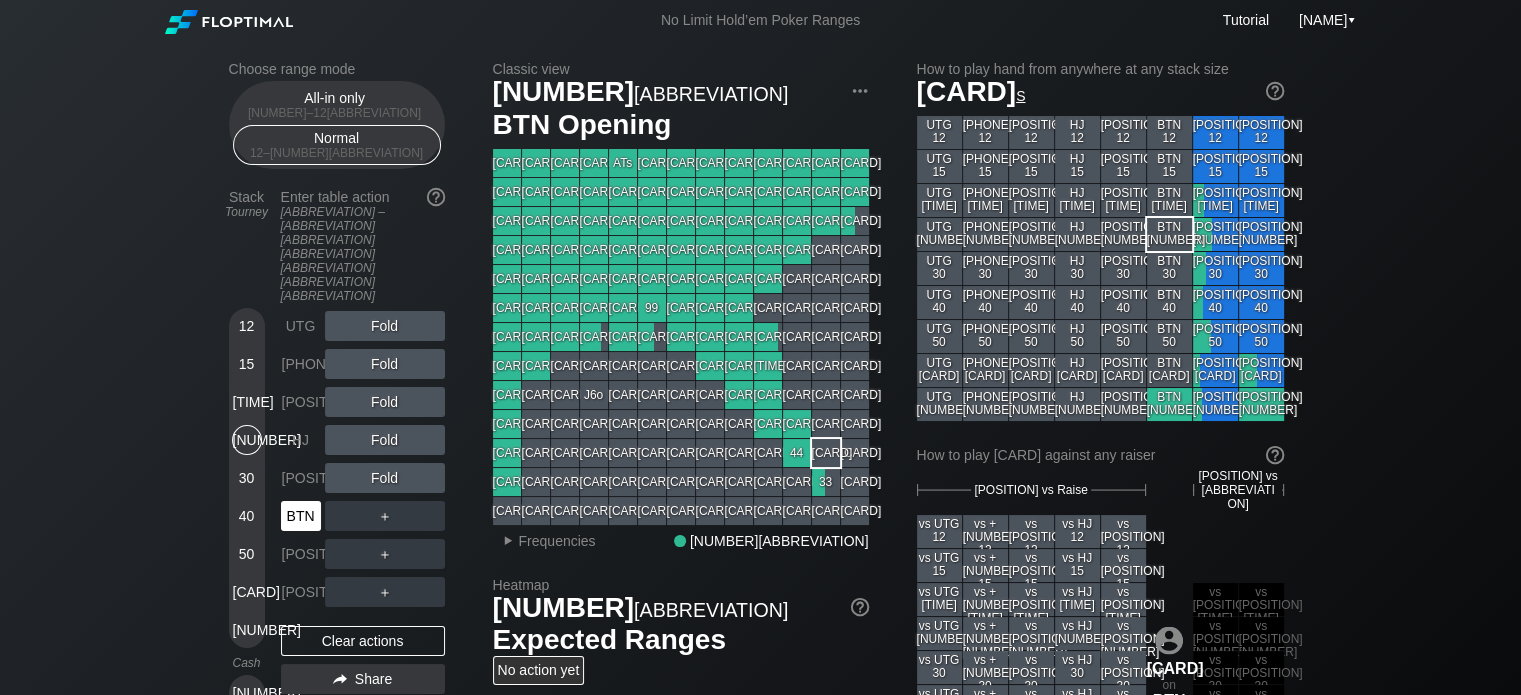 click on "BTN" at bounding box center [301, 516] 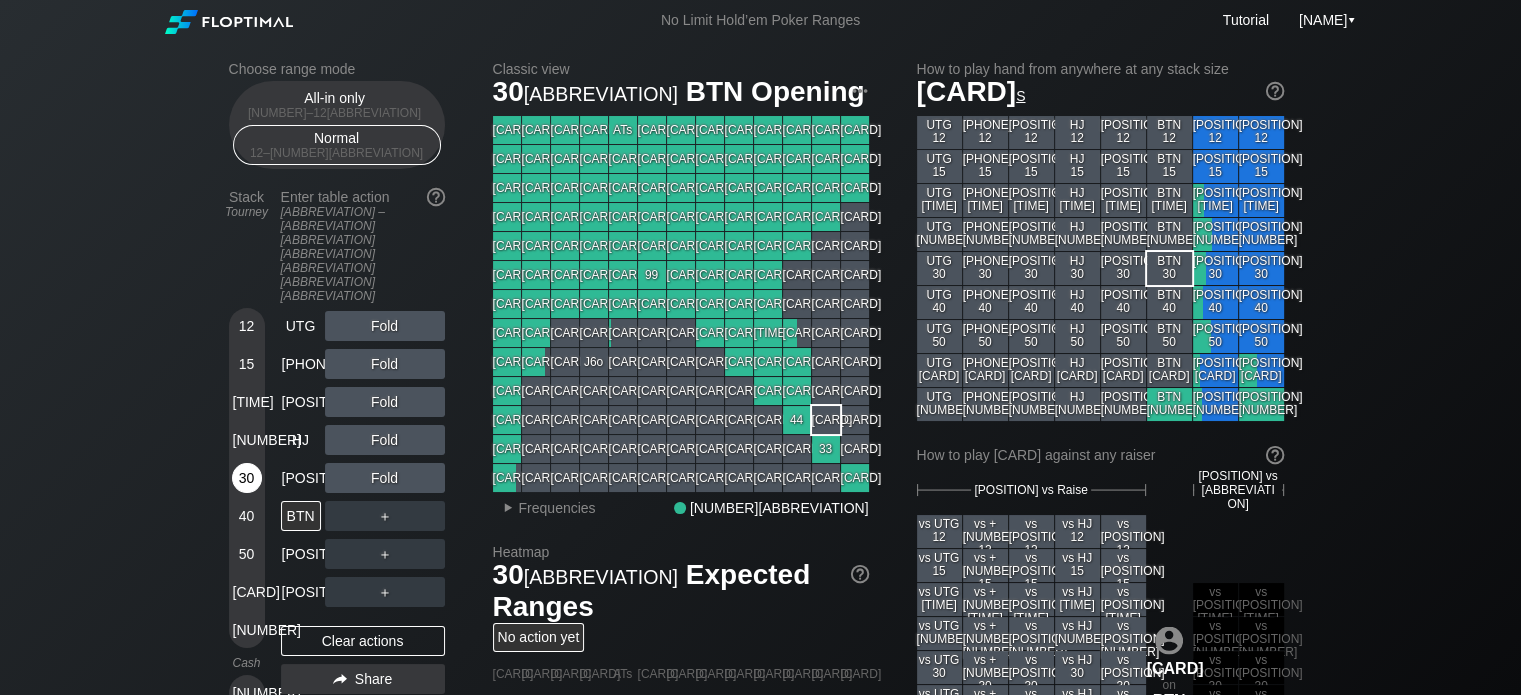 click on "30" at bounding box center [247, 478] 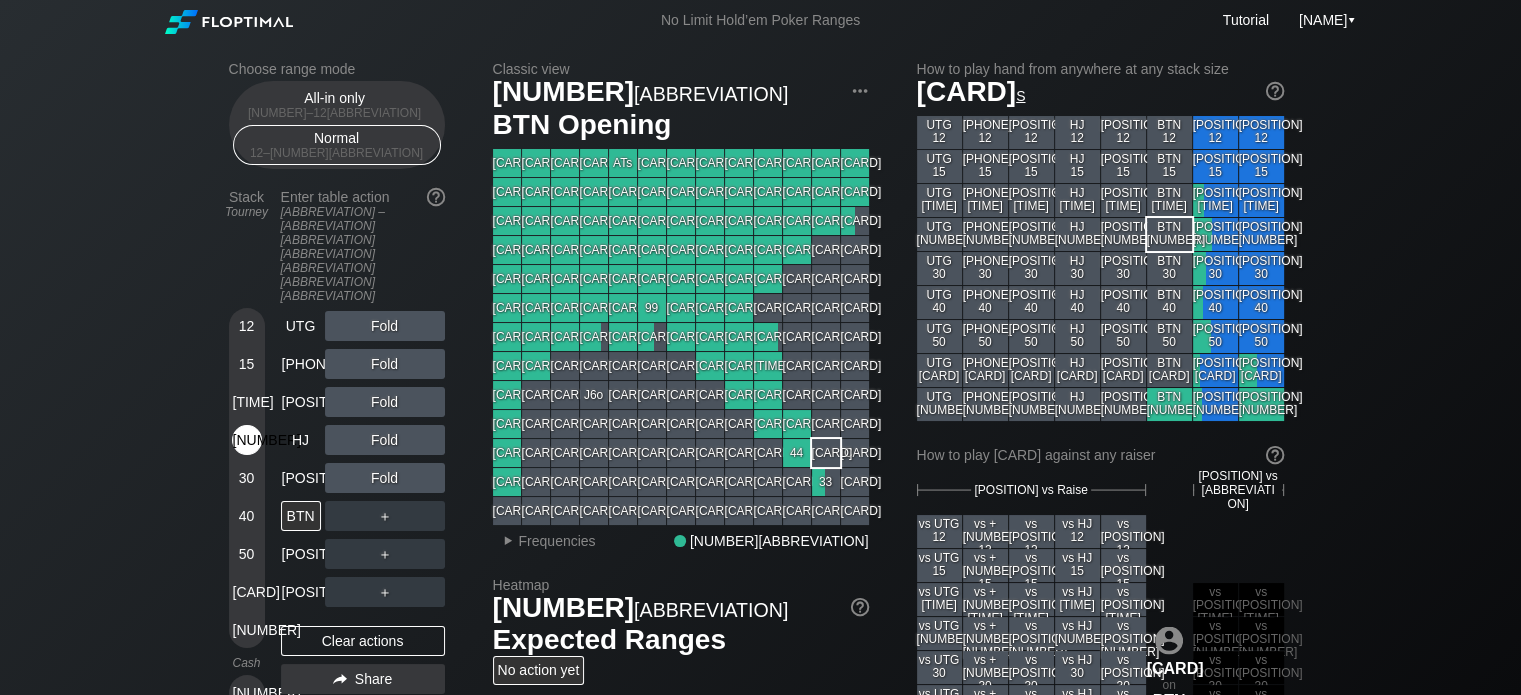 click on "[NUMBER]" at bounding box center (247, 440) 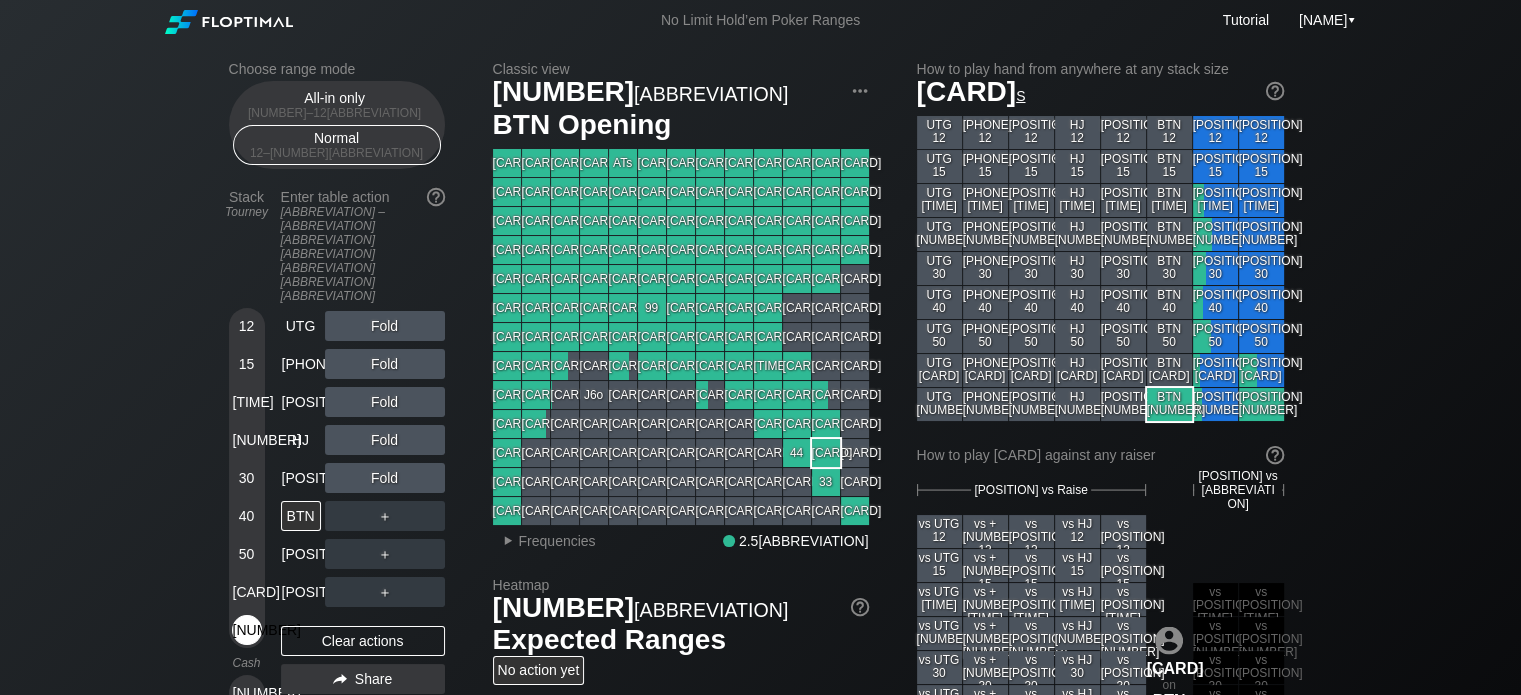 click on "[NUMBER]" at bounding box center (247, 630) 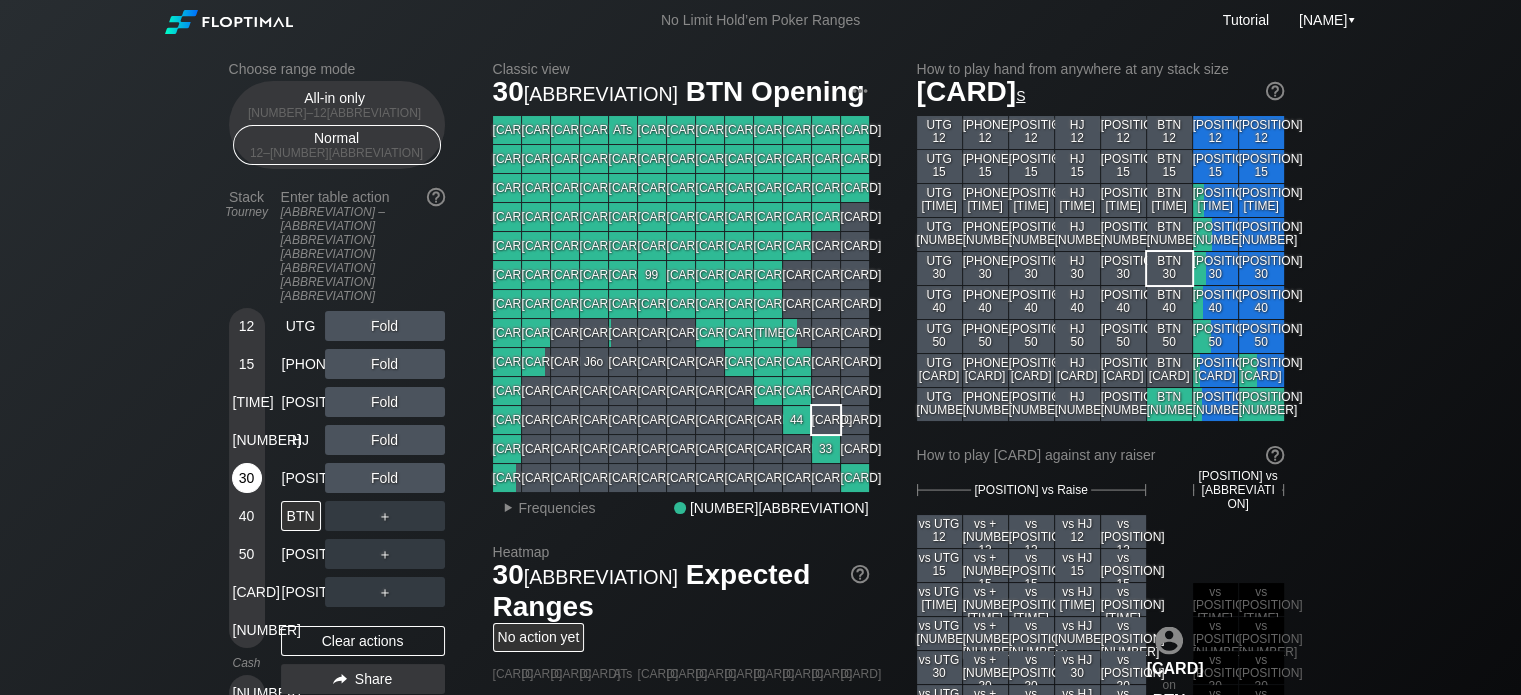 click on "30" at bounding box center (247, 482) 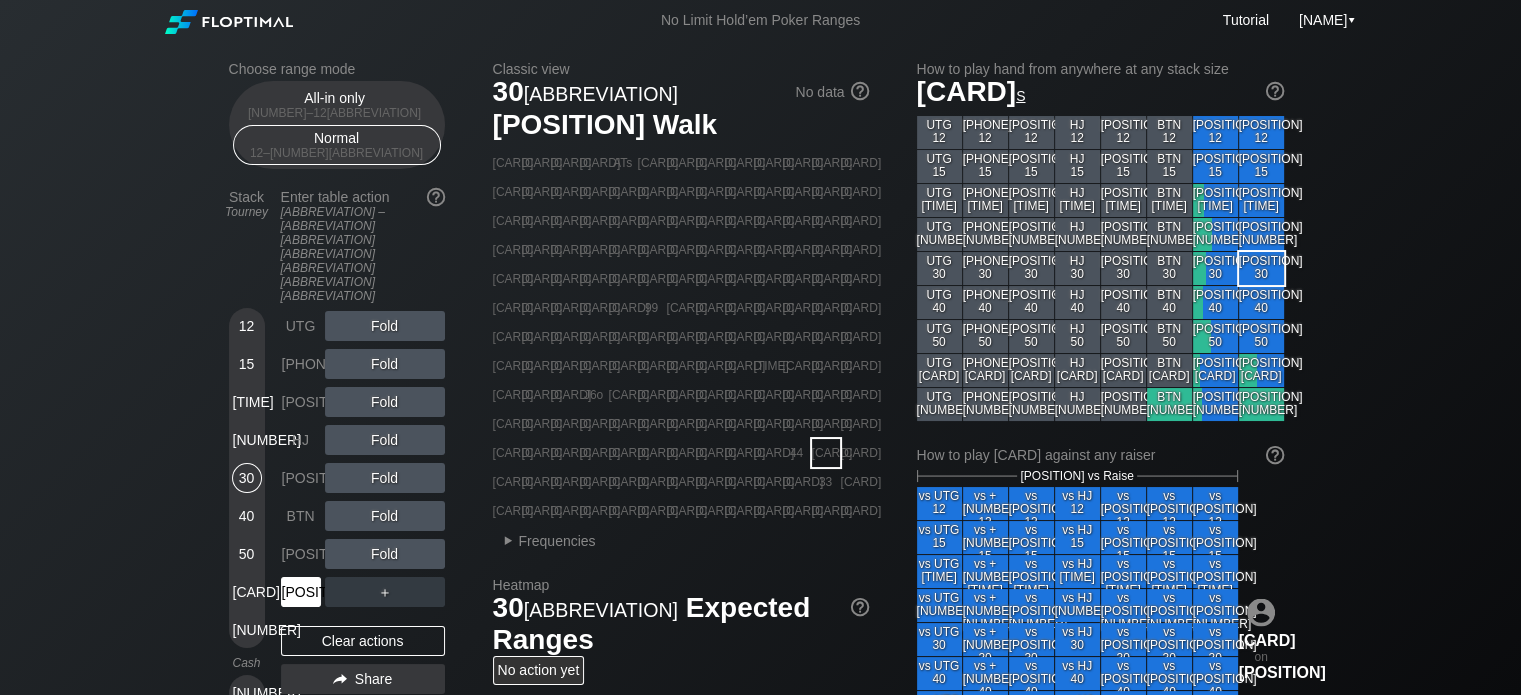 click on "[POSITION]" at bounding box center (301, 592) 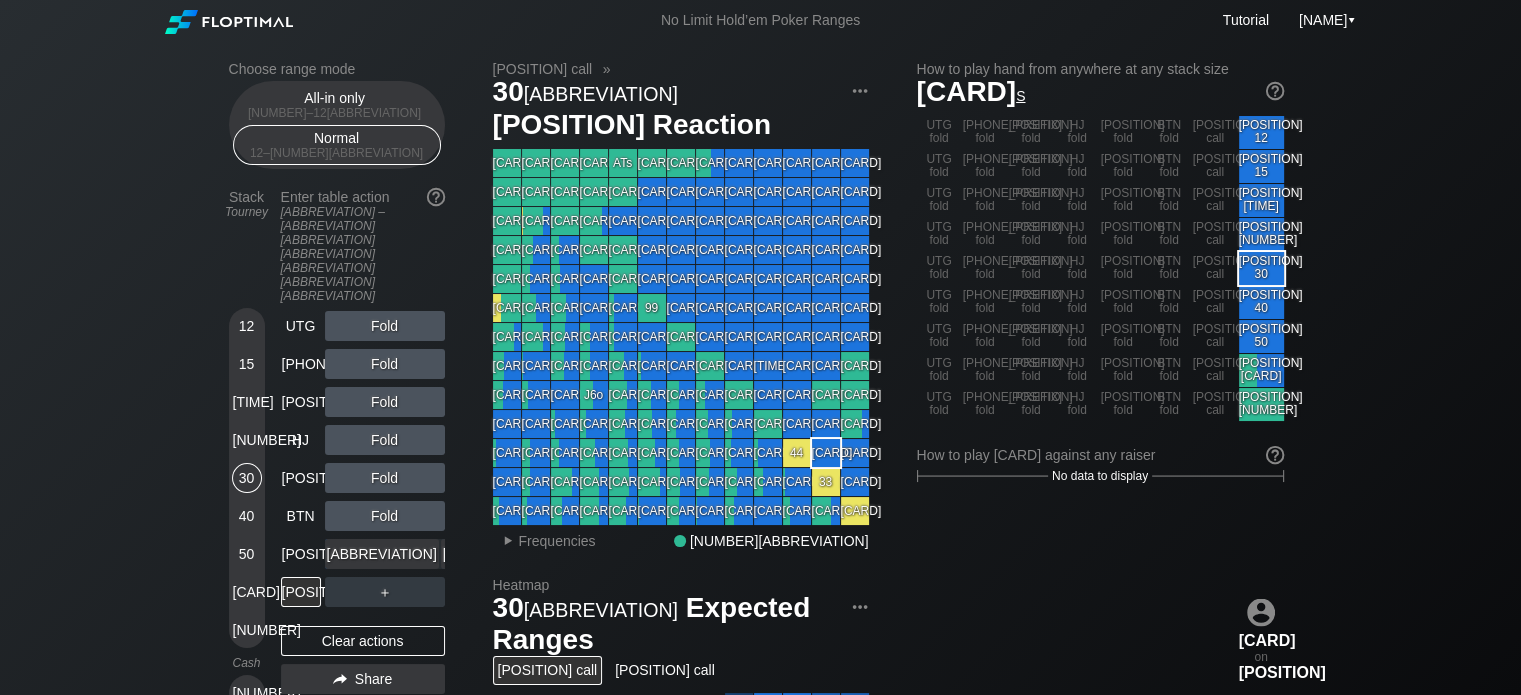 click on "[ABBREVIATION] ✕" at bounding box center [619, 554] 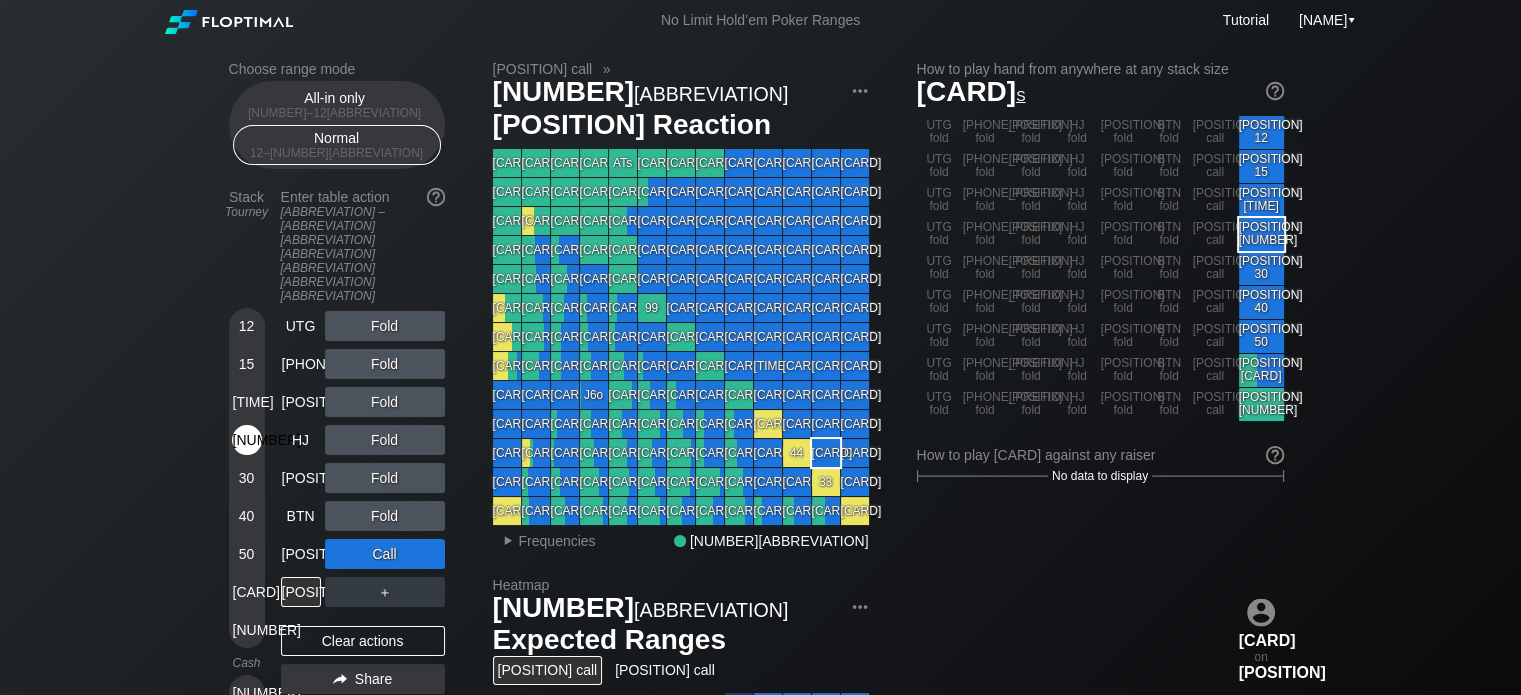 click on "[NUMBER]" at bounding box center (247, 444) 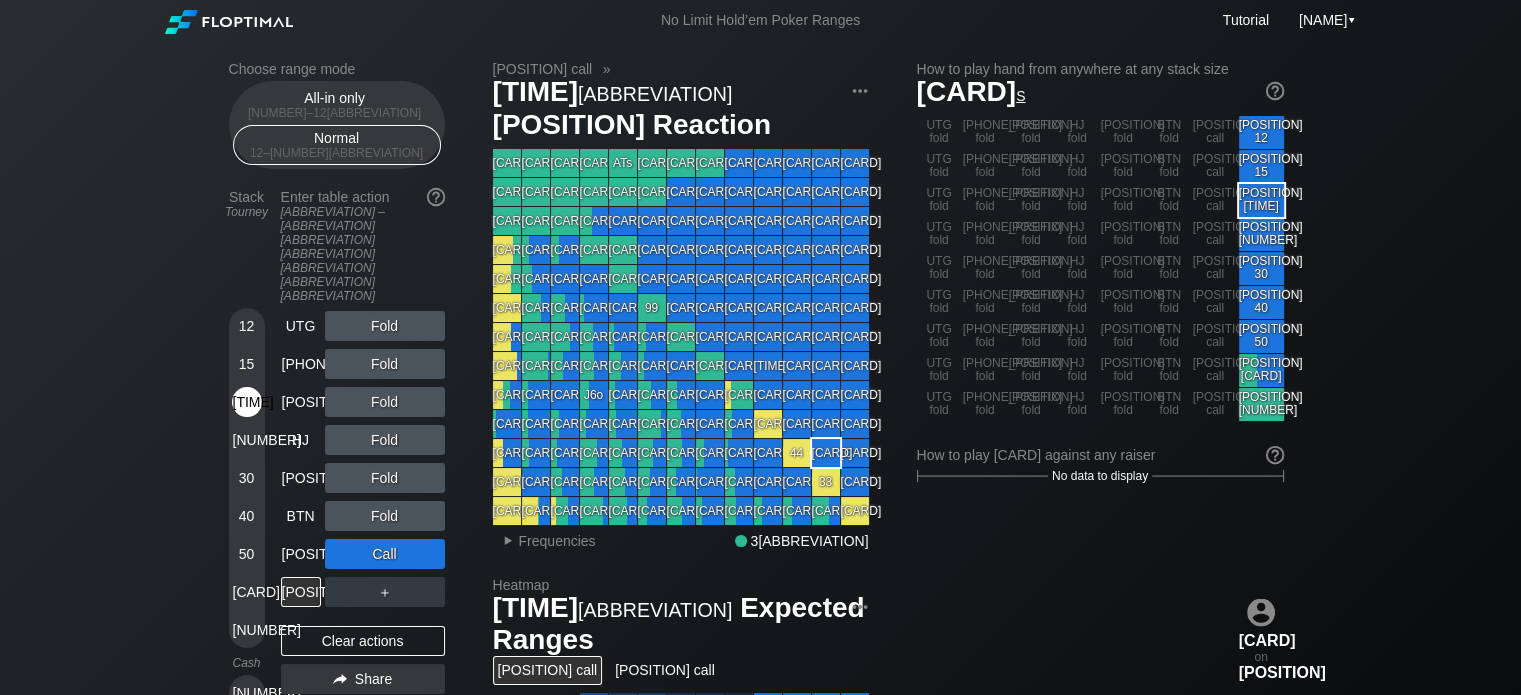 click on "[TIME]" at bounding box center [247, 402] 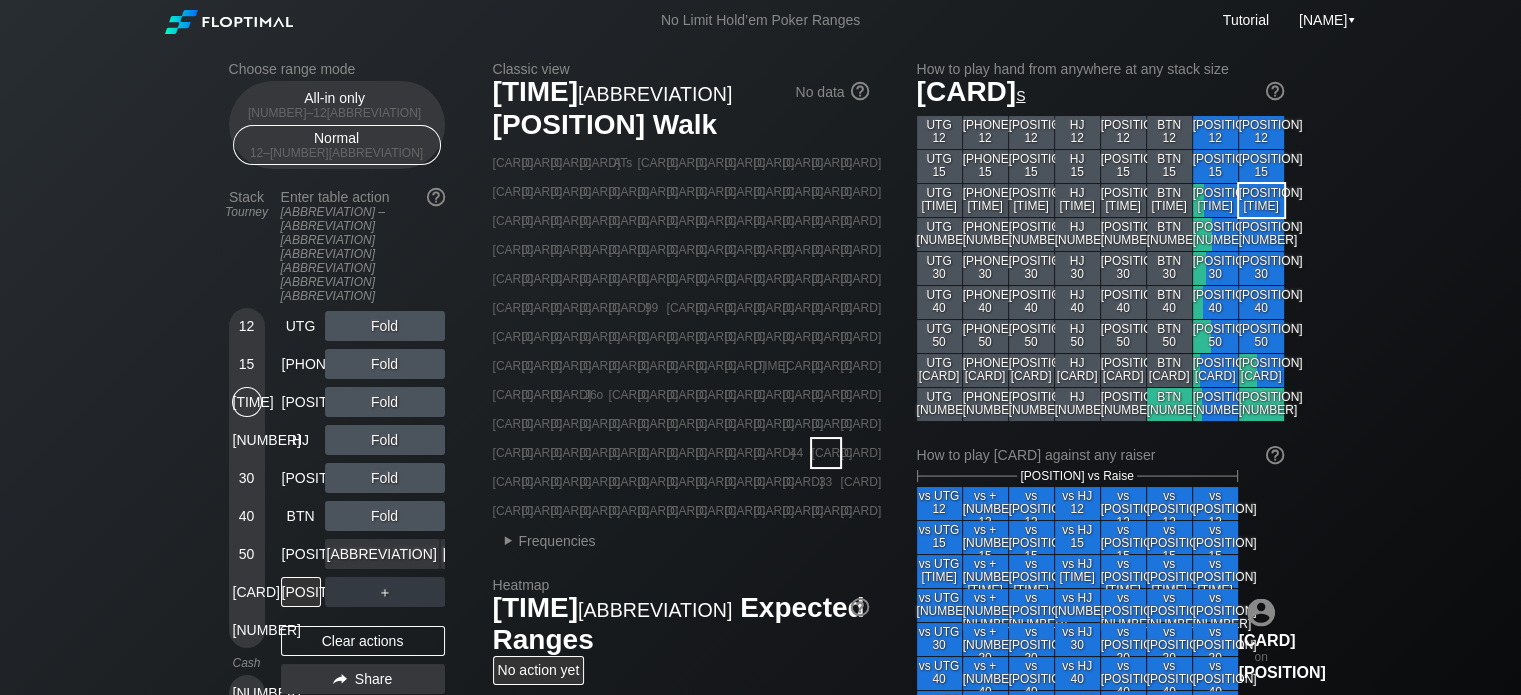 click on "[ABBREVIATION] ✕" at bounding box center [614, 554] 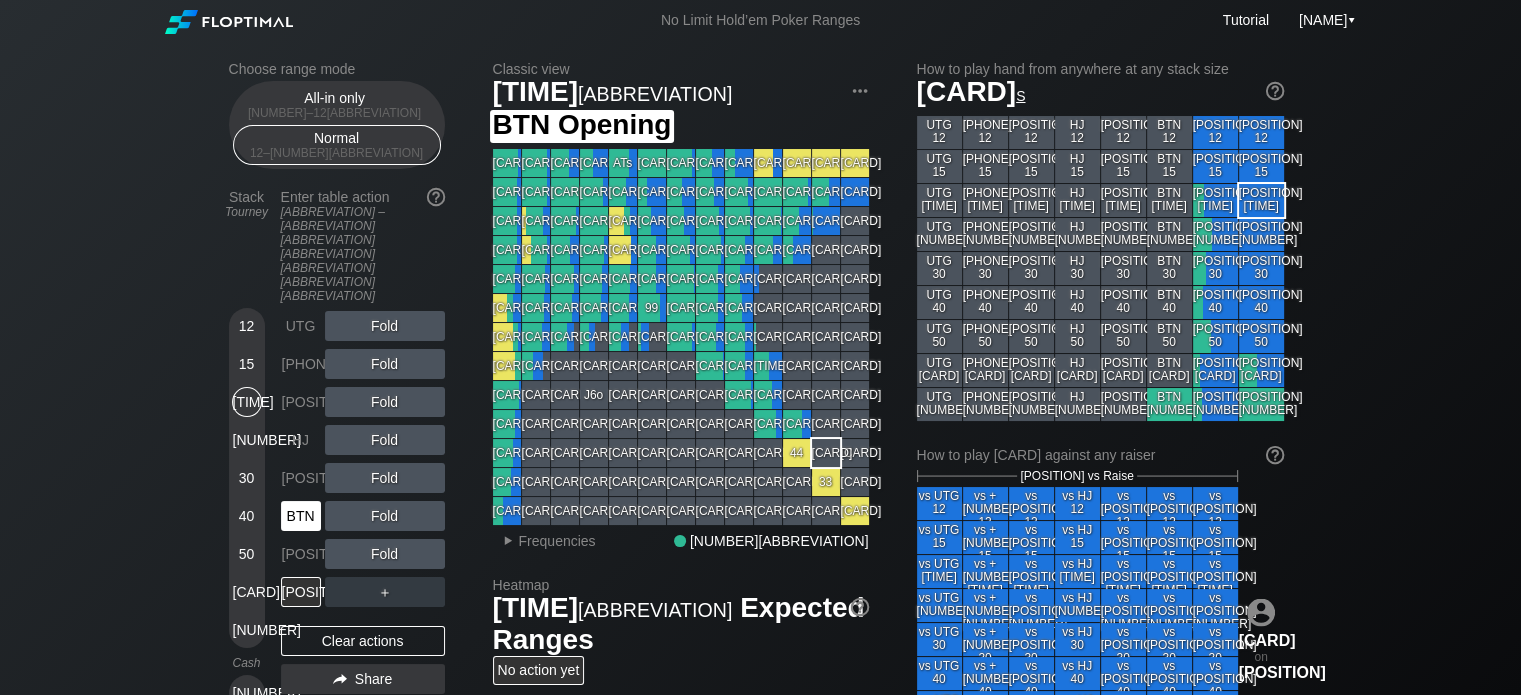 click on "BTN" at bounding box center [301, 516] 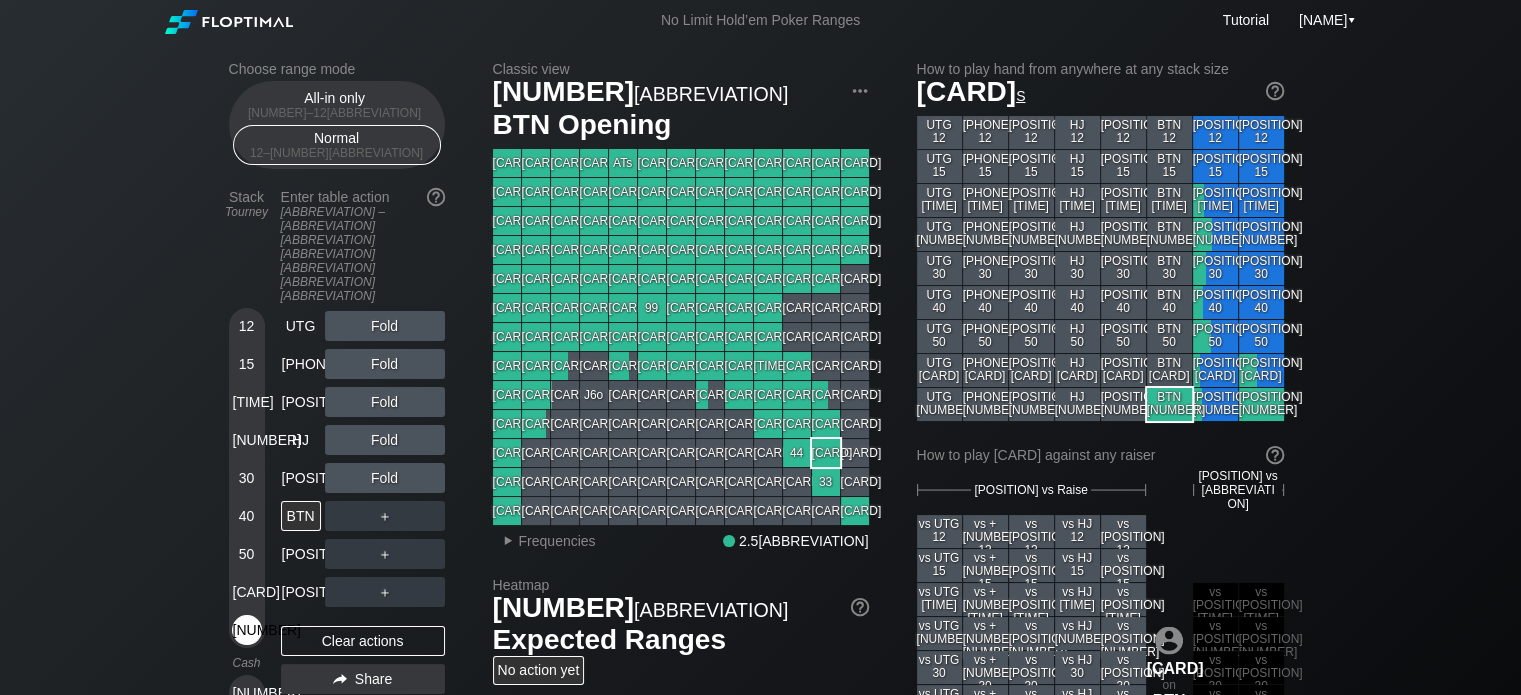 click on "[NUMBER]" at bounding box center (247, 630) 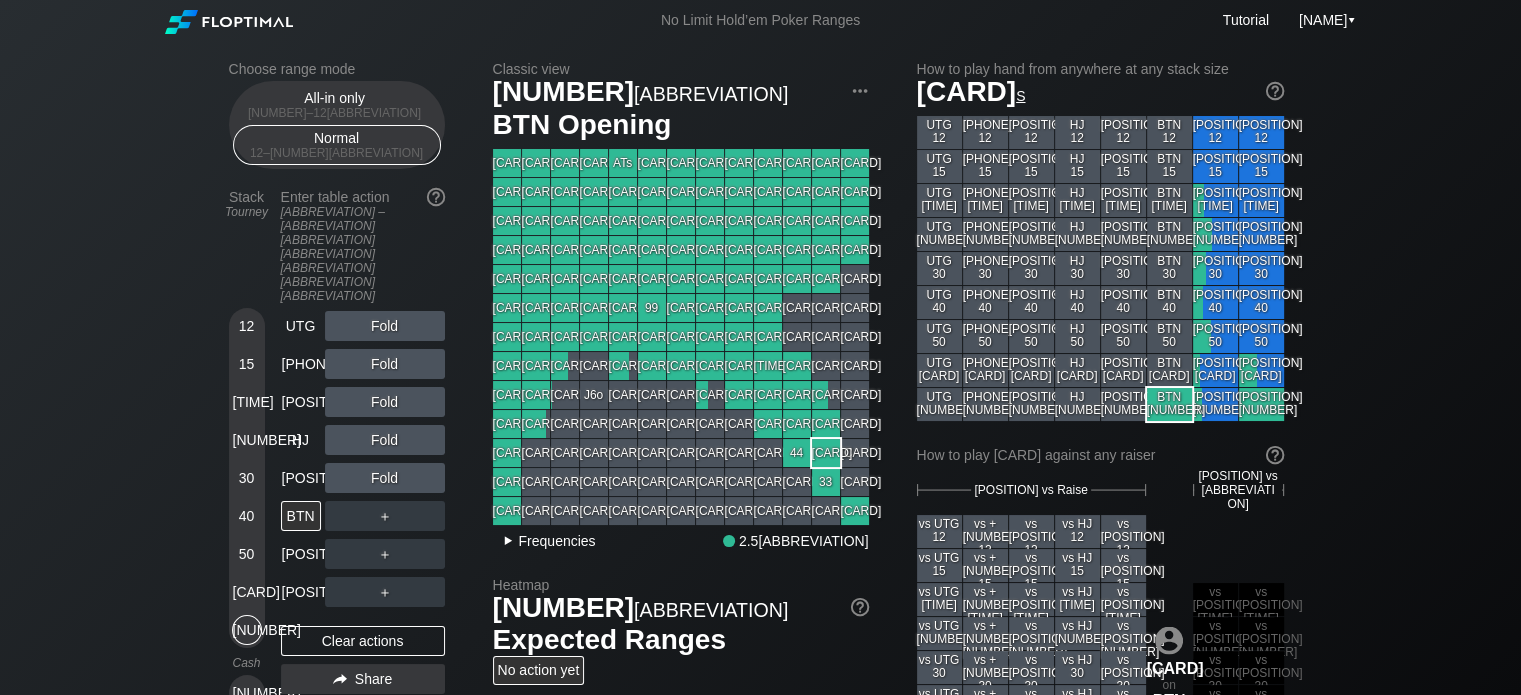 click on "▸" at bounding box center [508, 541] 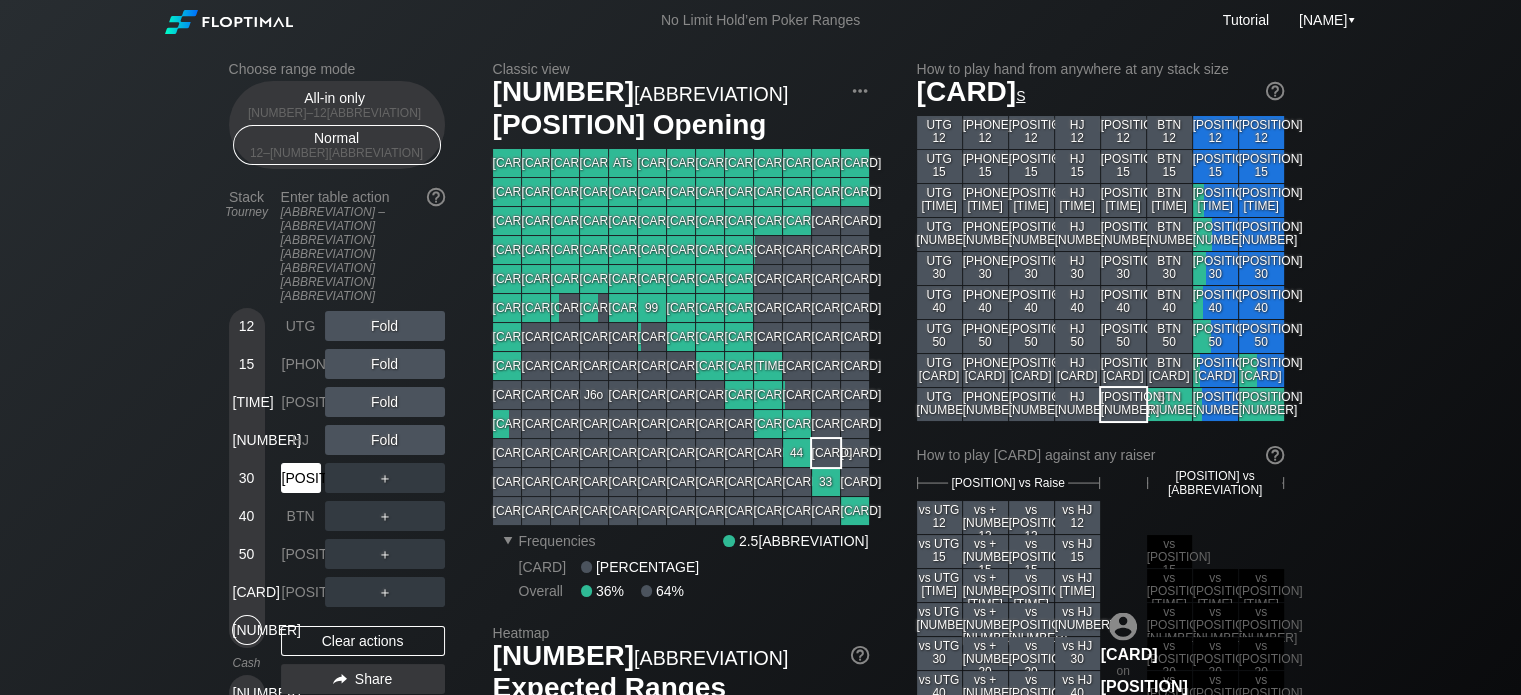 click on "[POSITION]" at bounding box center [301, 478] 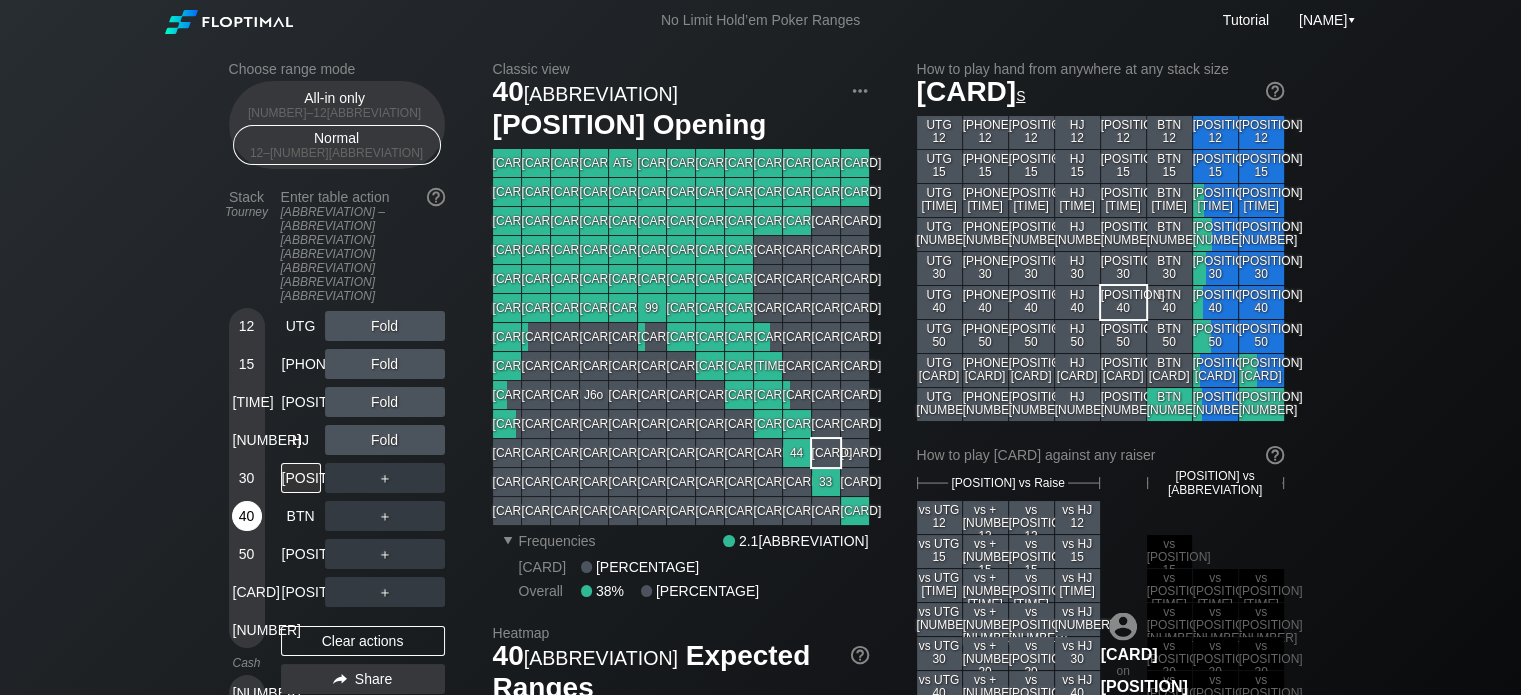 click on "40" at bounding box center [247, 520] 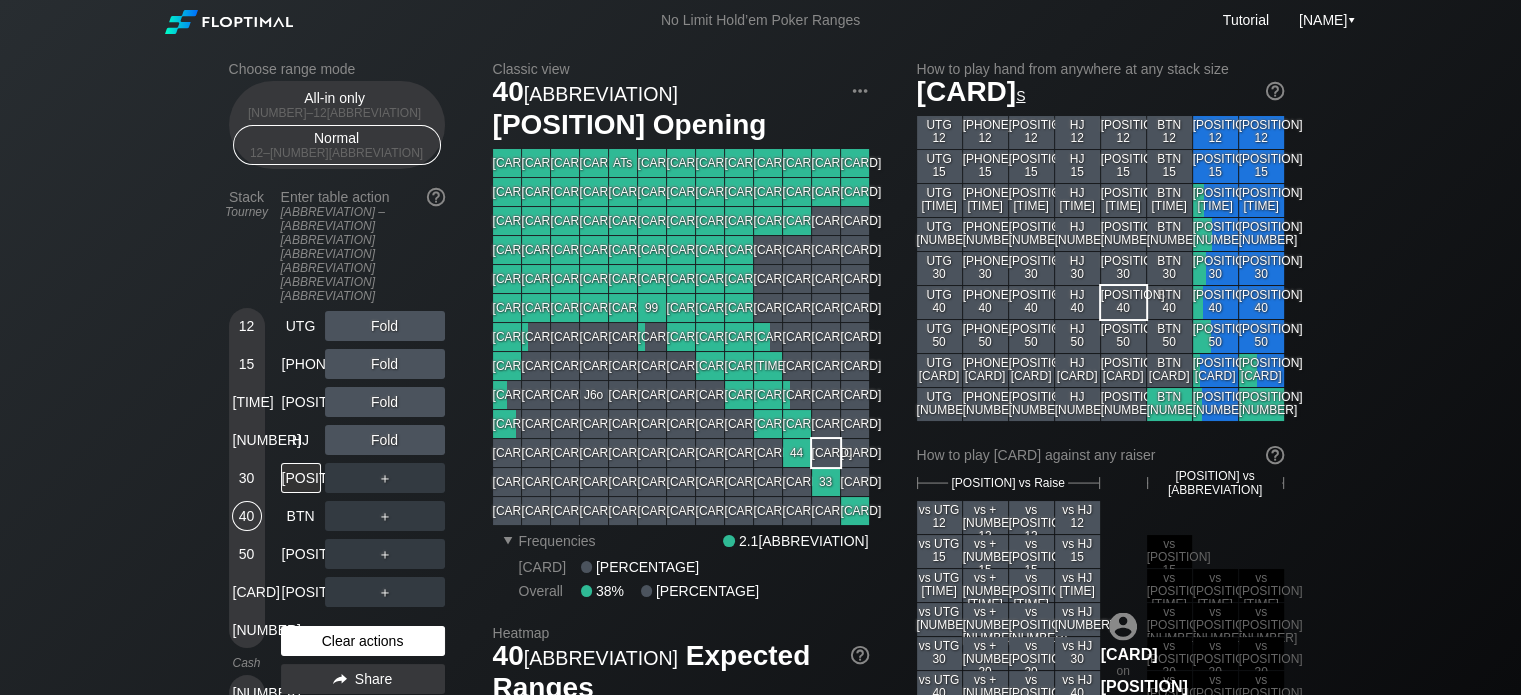 click on "Clear actions" at bounding box center [363, 641] 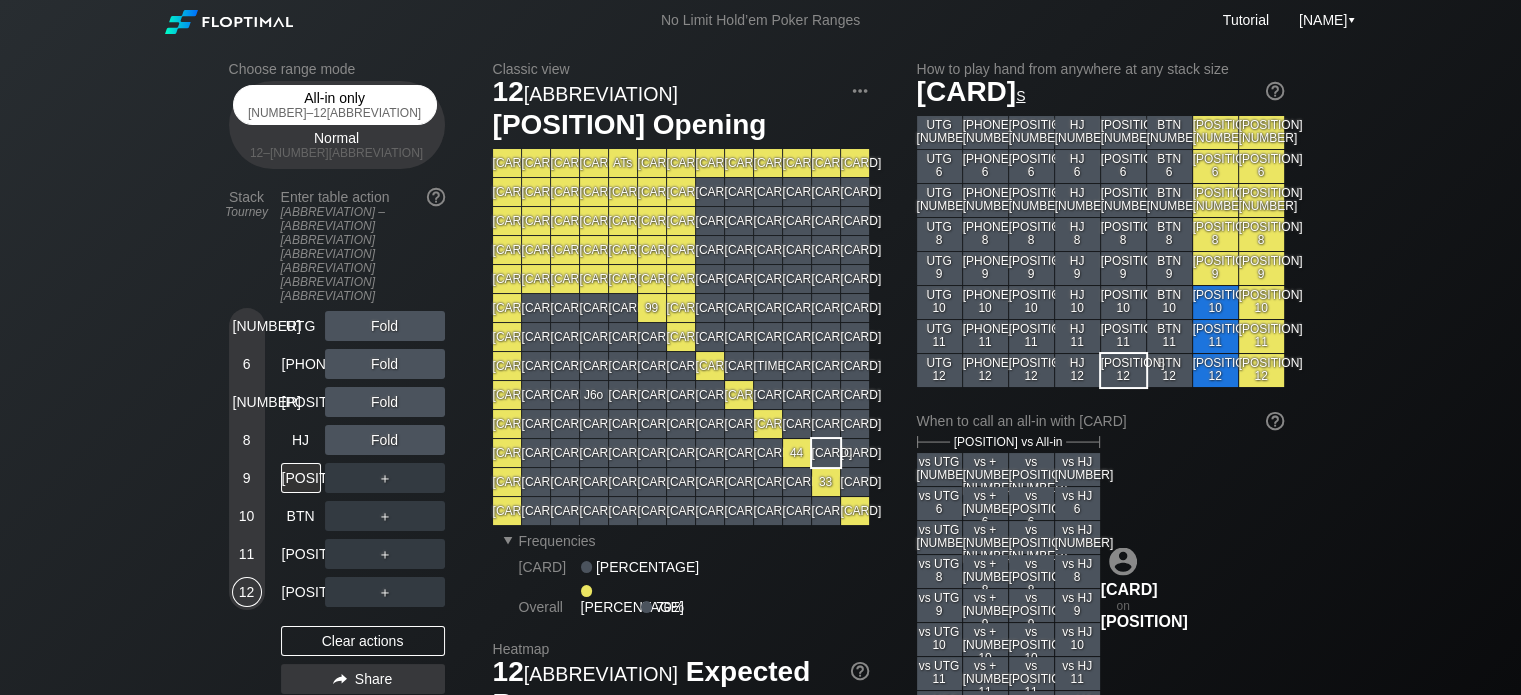 click on "[NUMBER] – [NUMBER] [ABBREVIATION]" at bounding box center [335, 113] 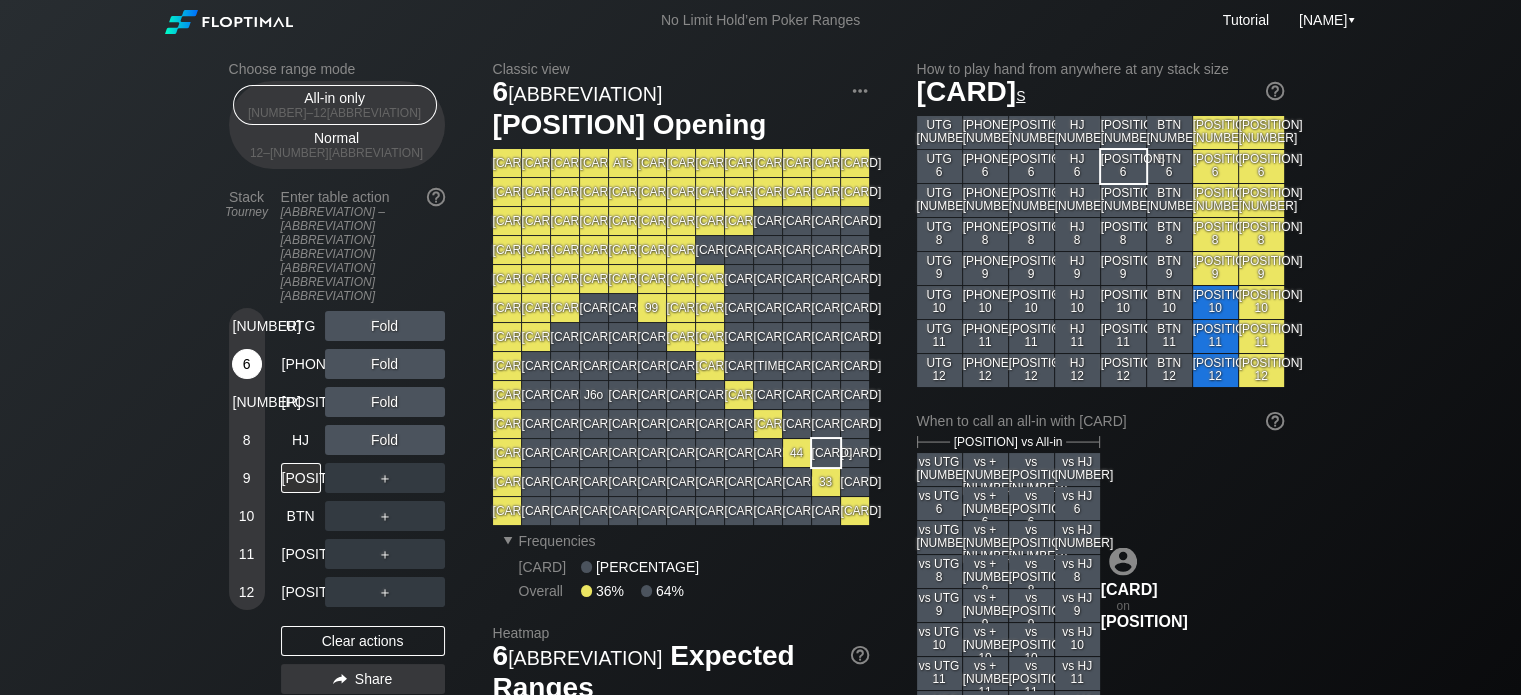 click on "6" at bounding box center (247, 364) 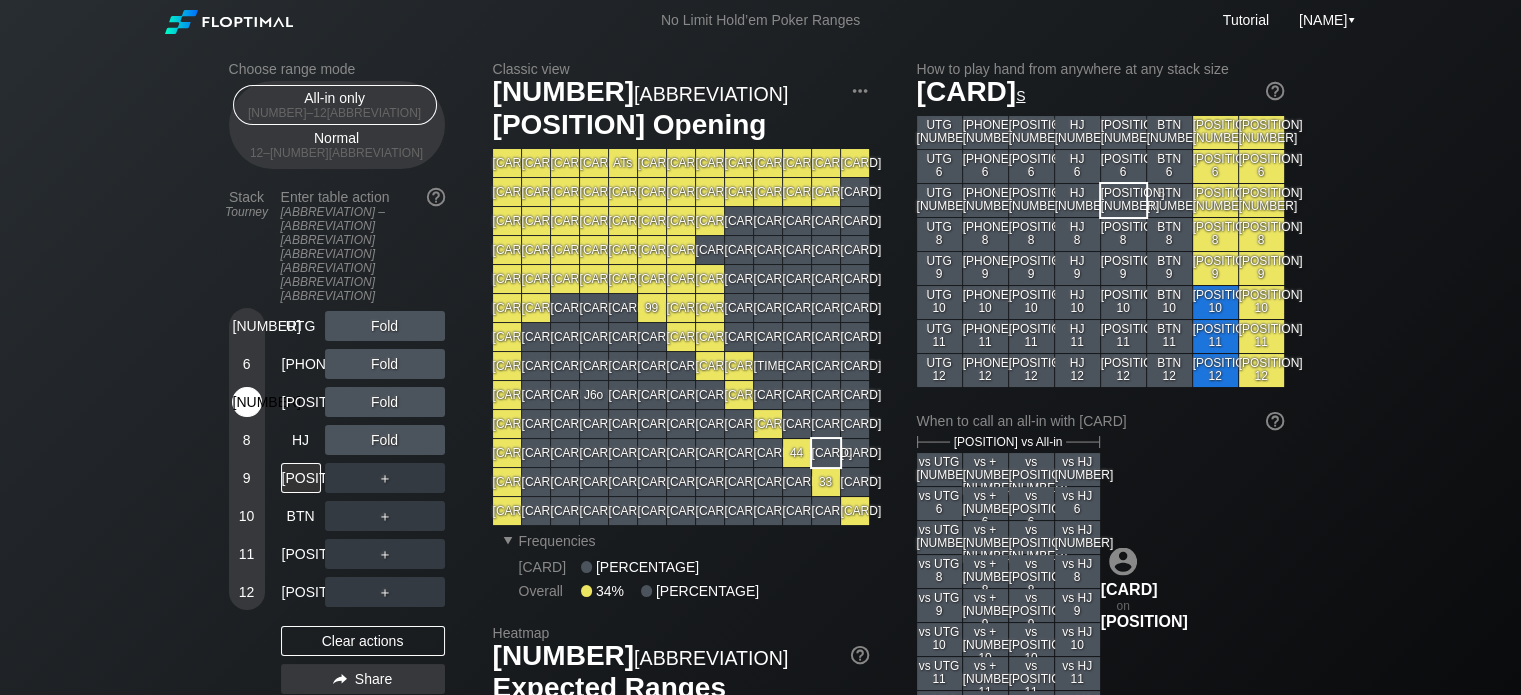 click on "[NUMBER]" at bounding box center (247, 402) 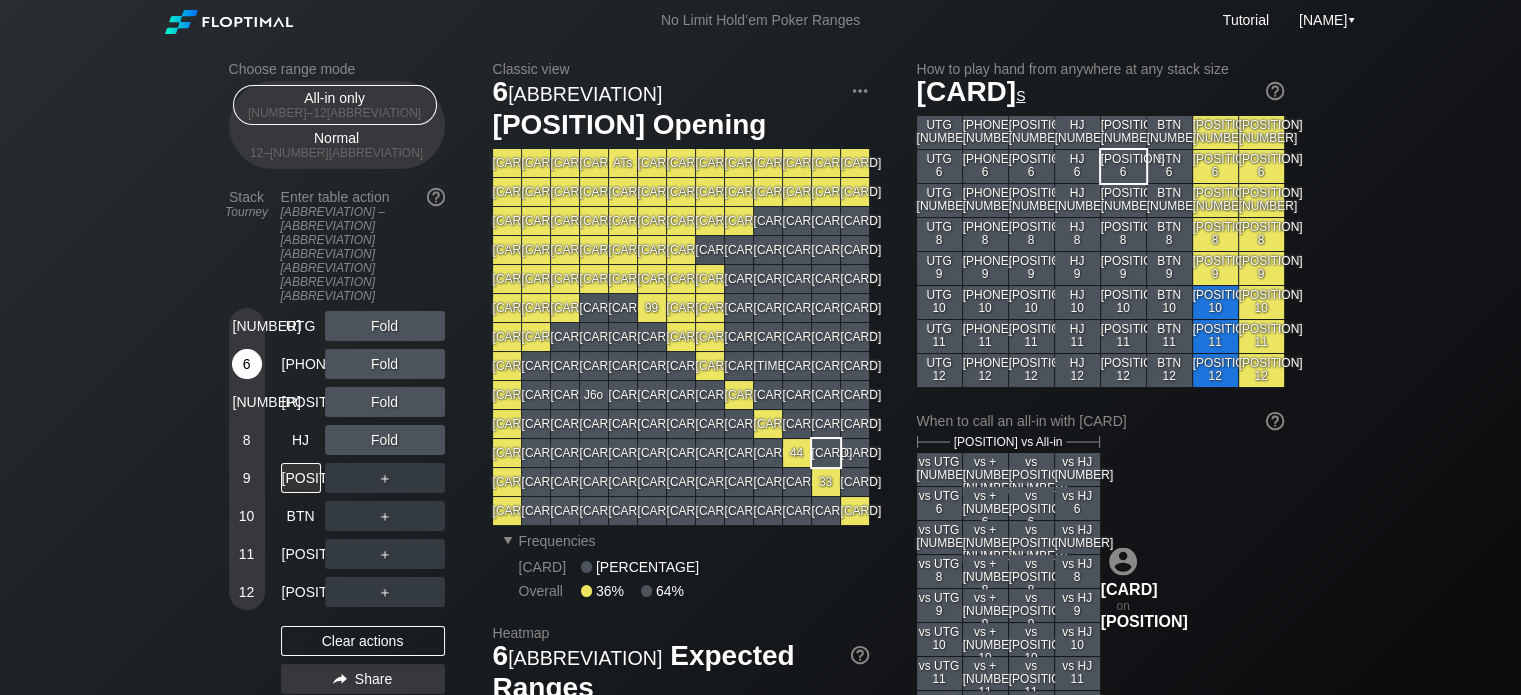 click on "6" at bounding box center (247, 364) 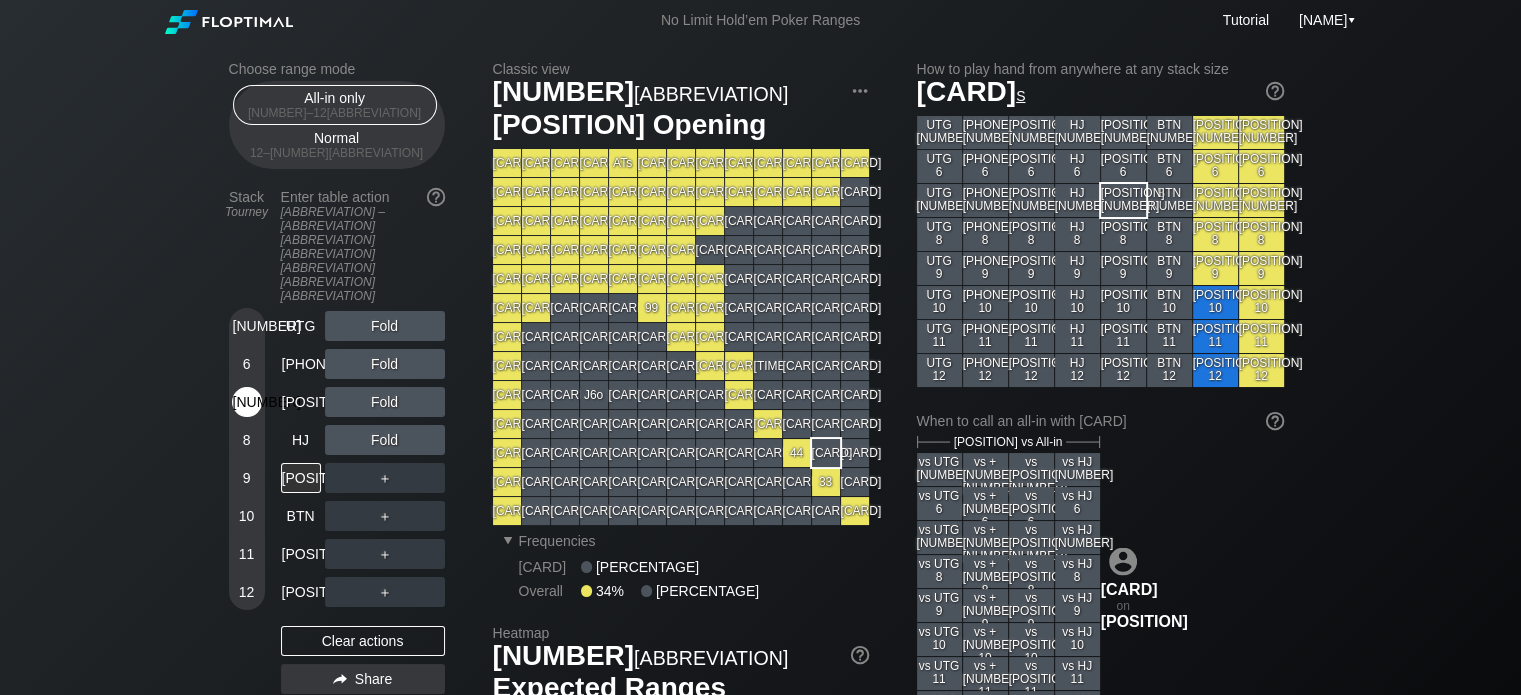 click on "[NUMBER]" at bounding box center [247, 402] 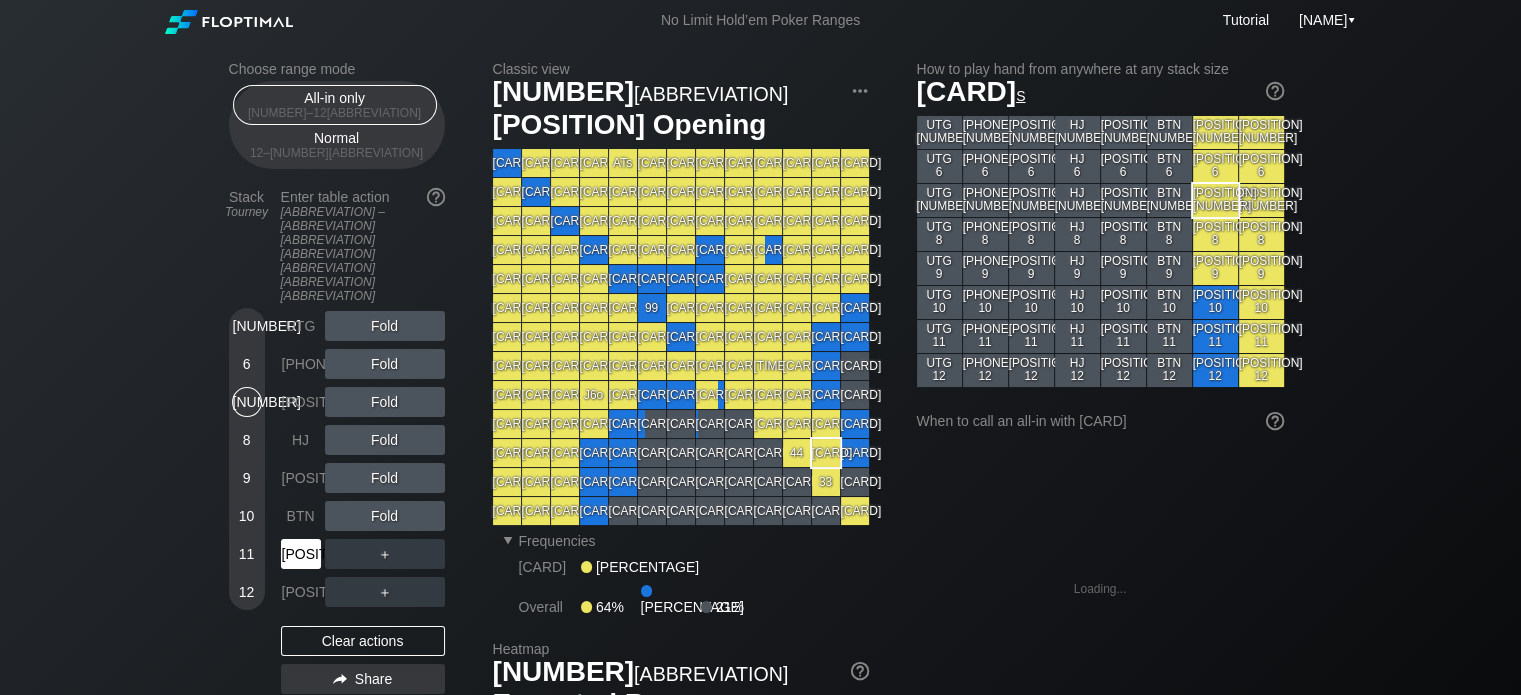 click on "[POSITION]" at bounding box center [301, 554] 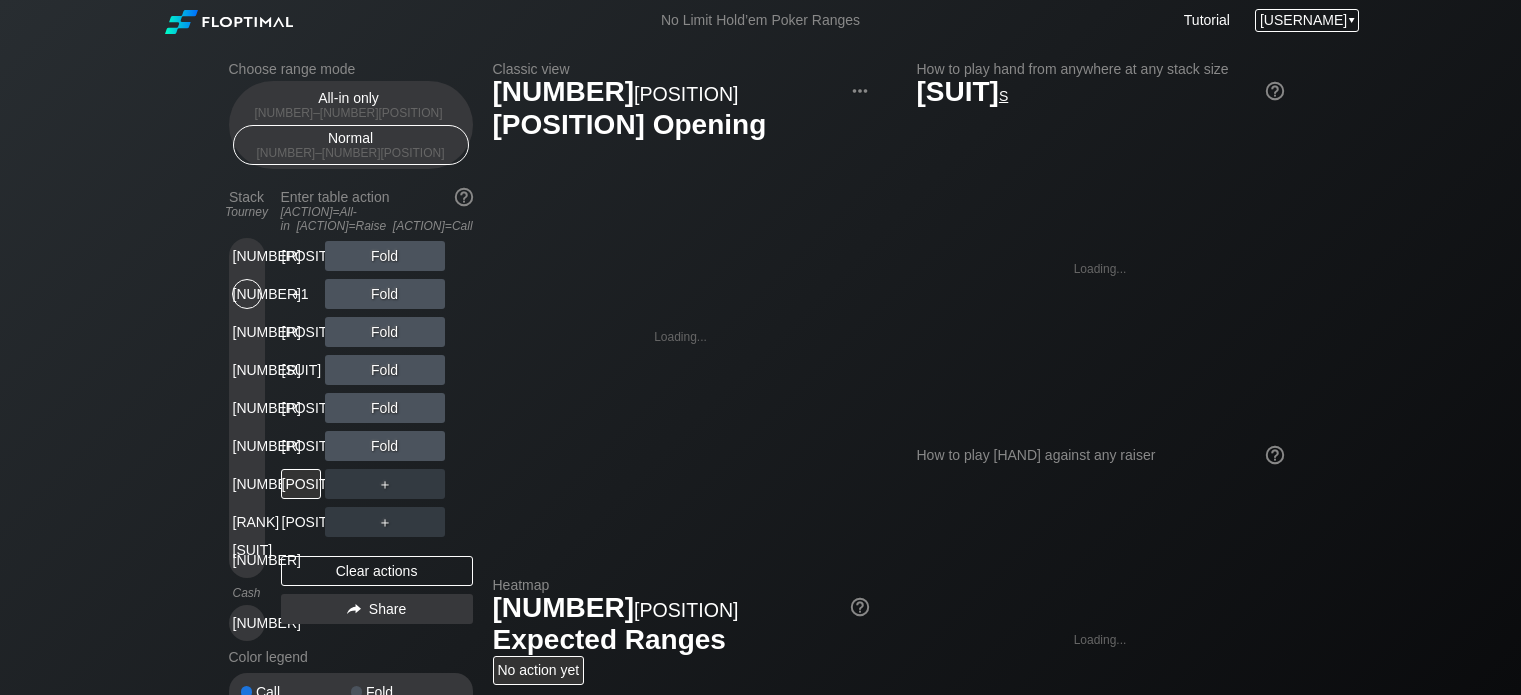 scroll, scrollTop: 0, scrollLeft: 0, axis: both 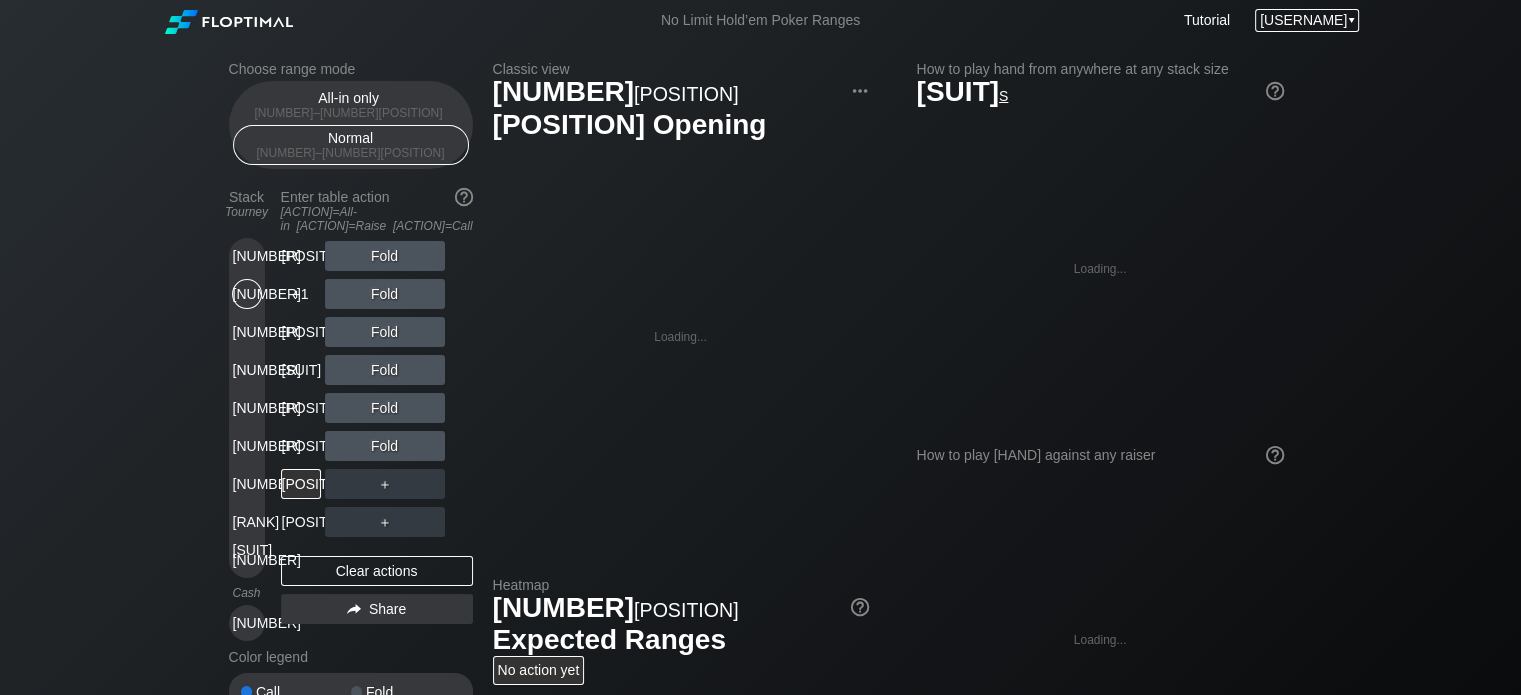 click on "[USERNAME]" at bounding box center [1303, 20] 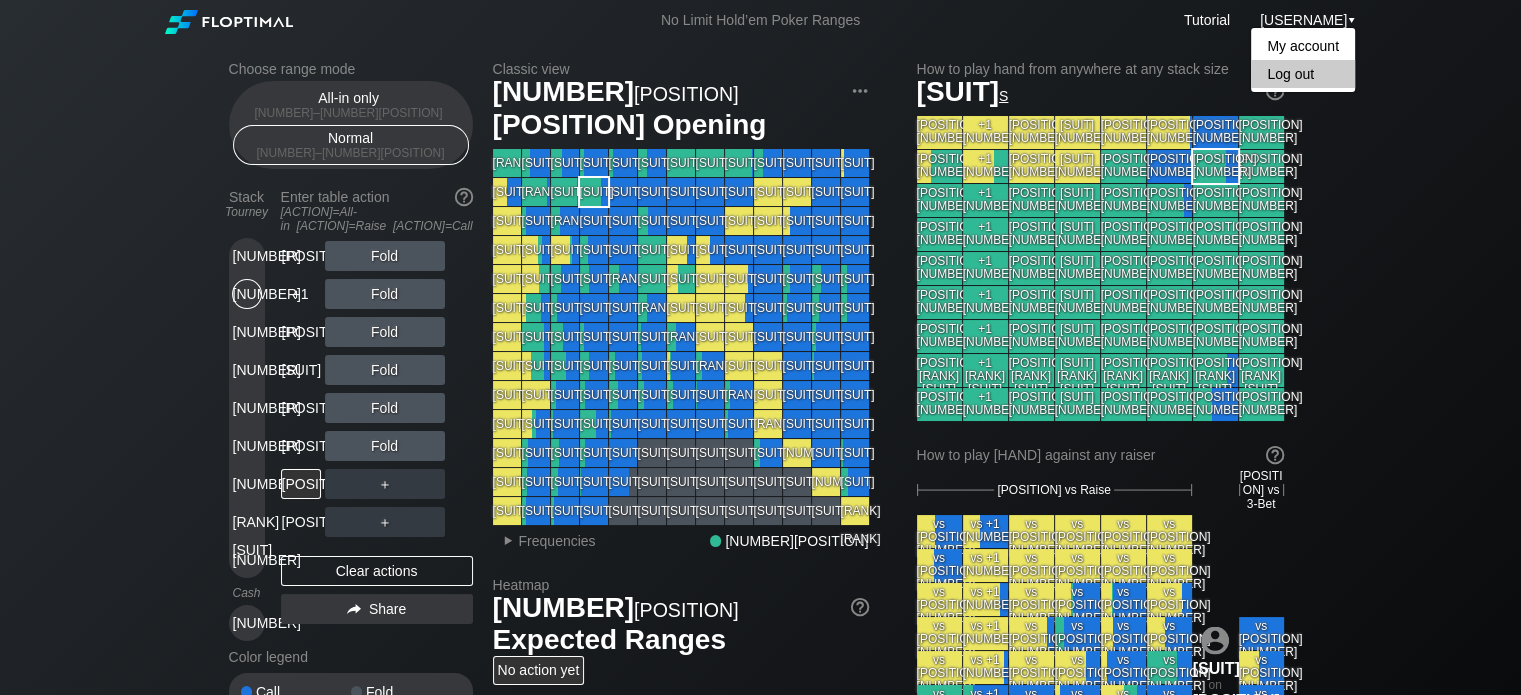 click on "Log out" at bounding box center (1303, 74) 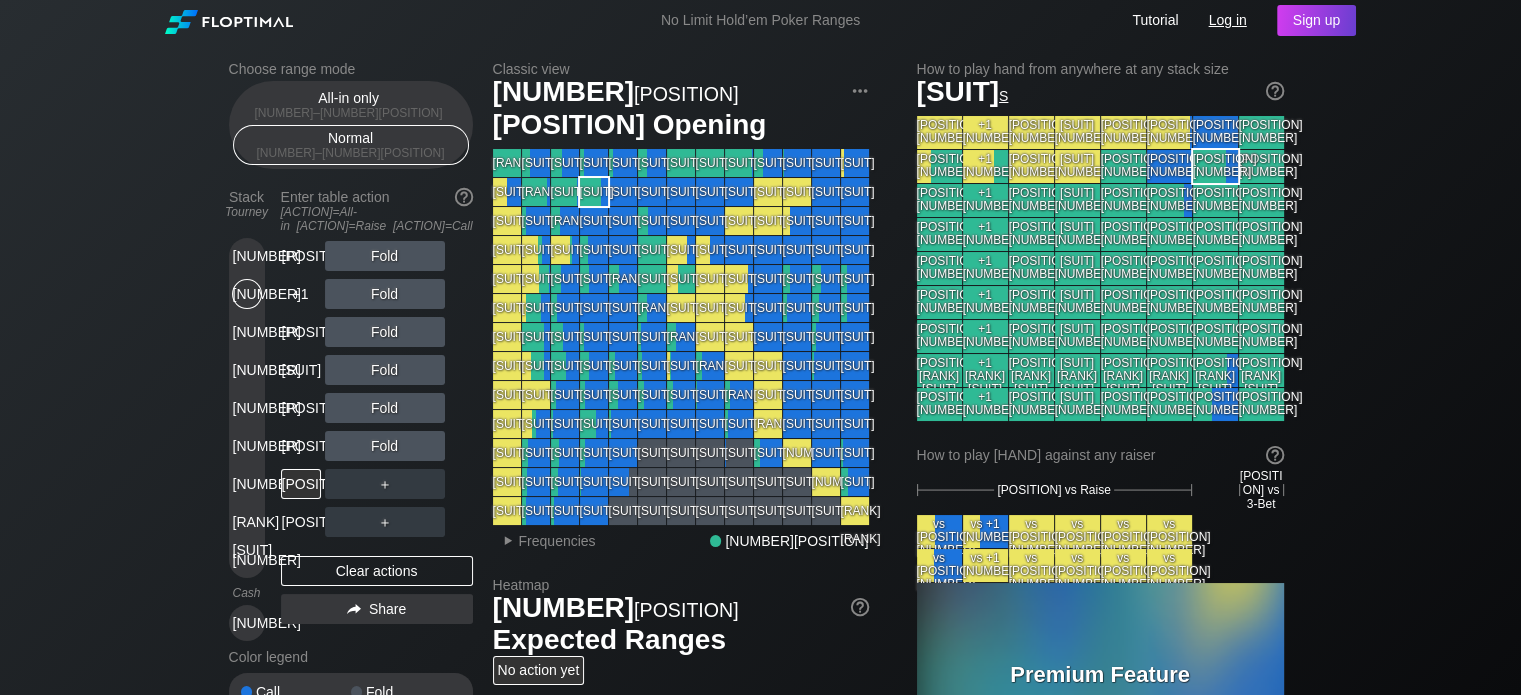 click on "Log in" at bounding box center [1227, 20] 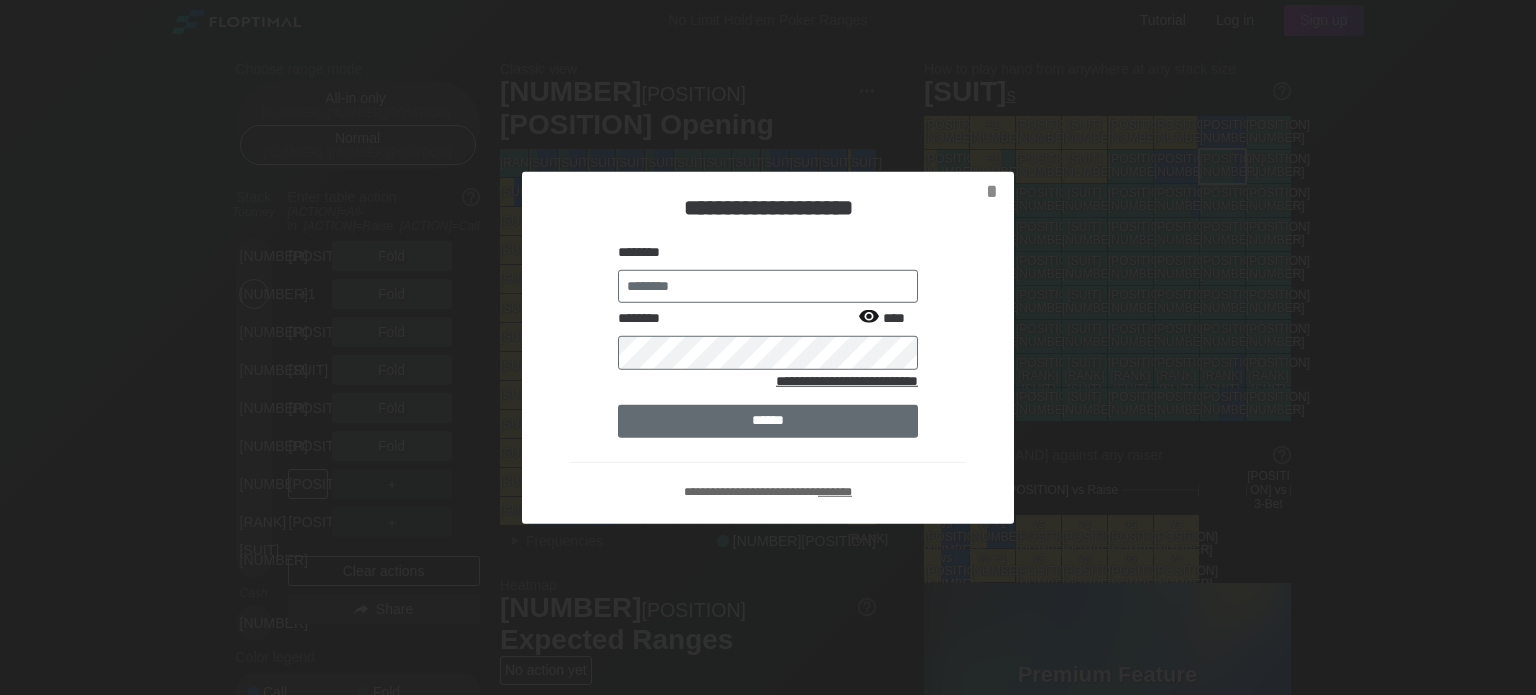 type on "**********" 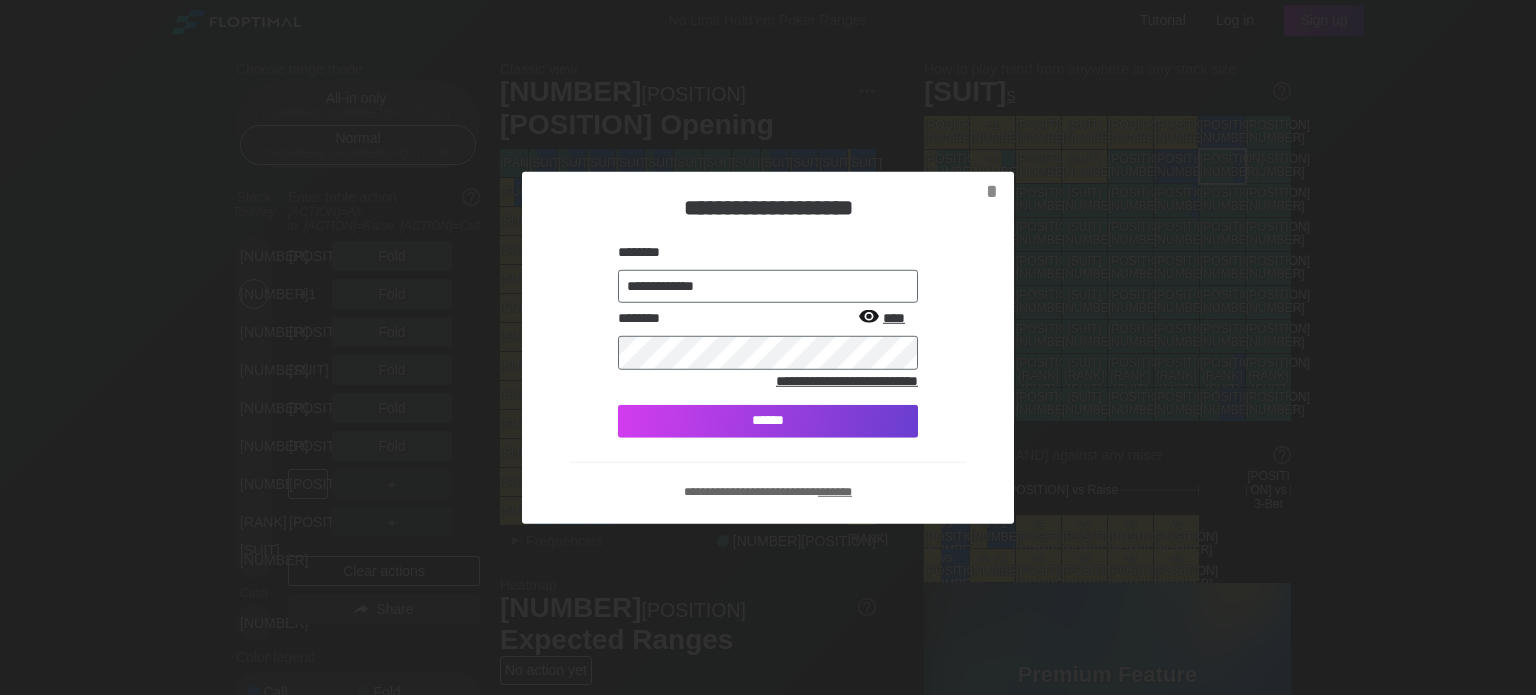 click at bounding box center [869, 316] 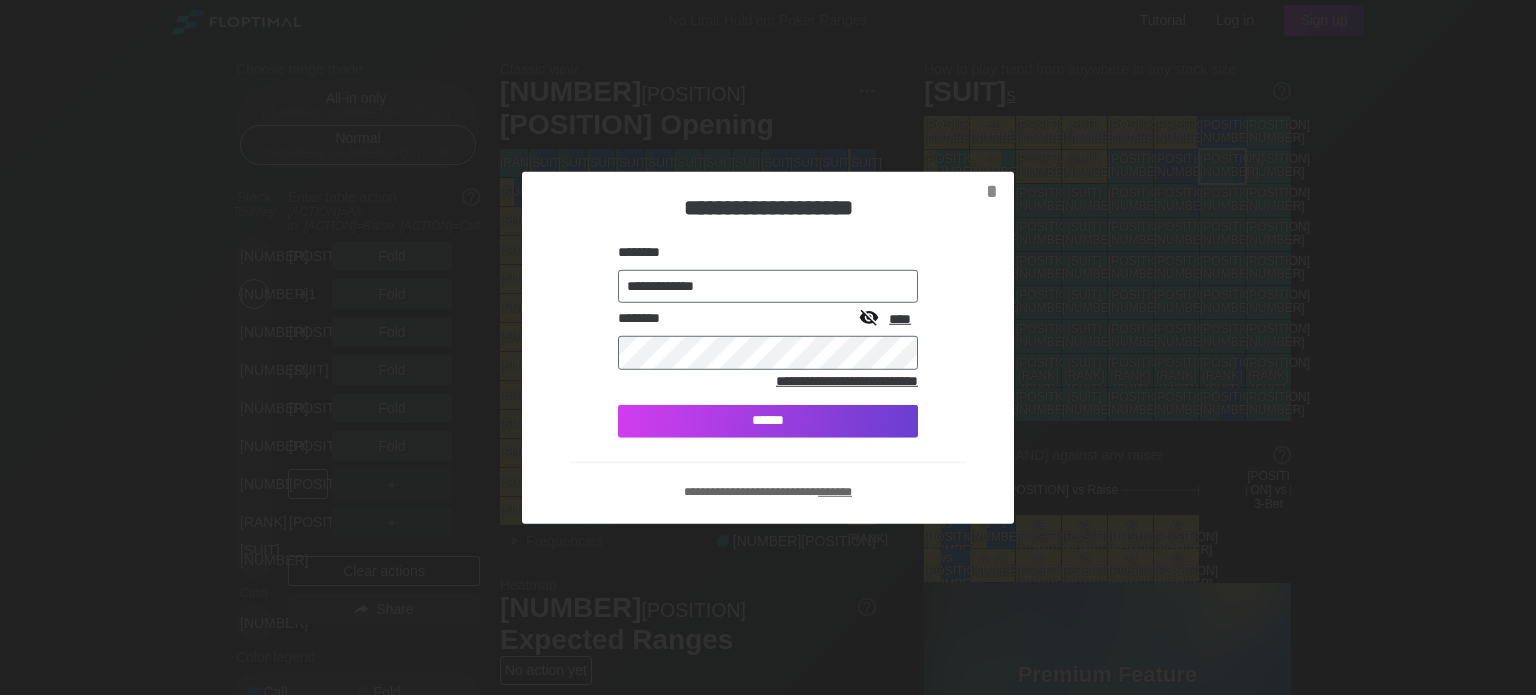 click at bounding box center (869, 318) 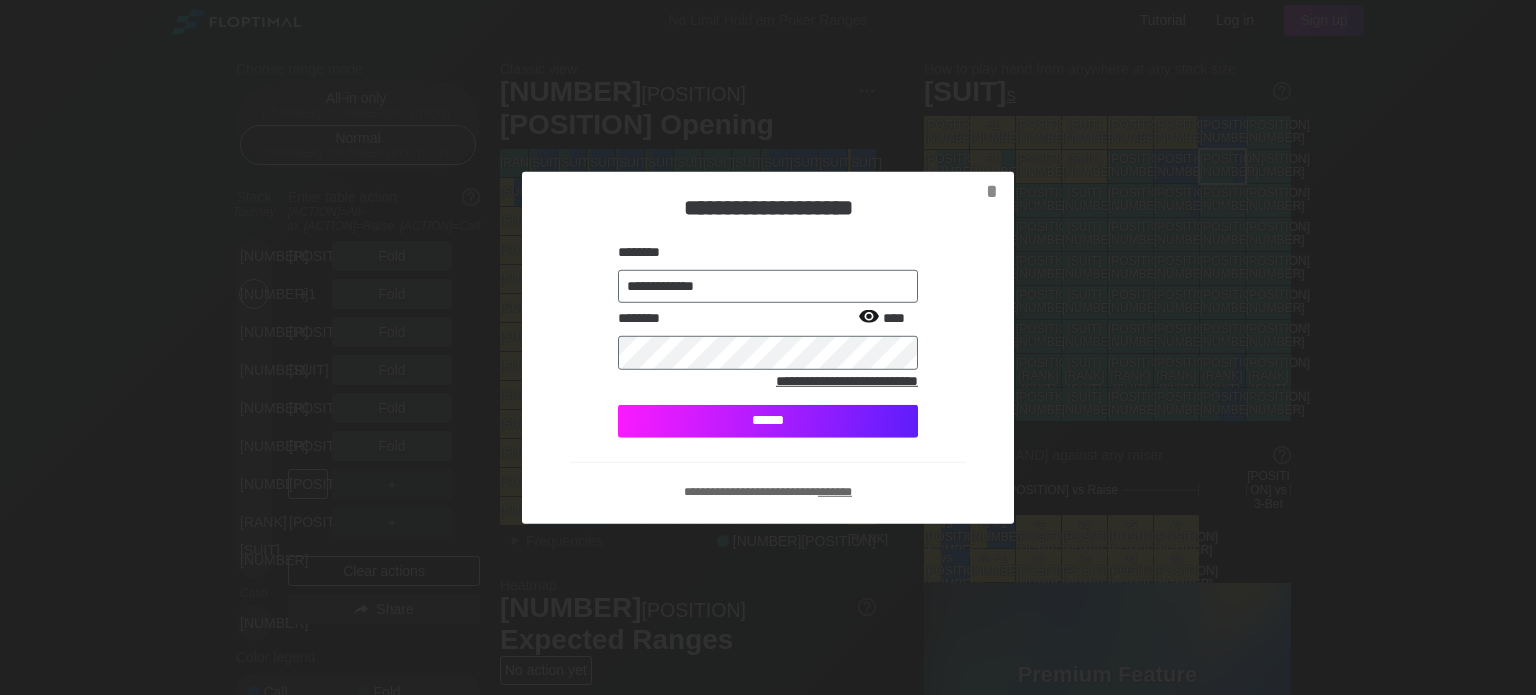 click on "******" at bounding box center [768, 421] 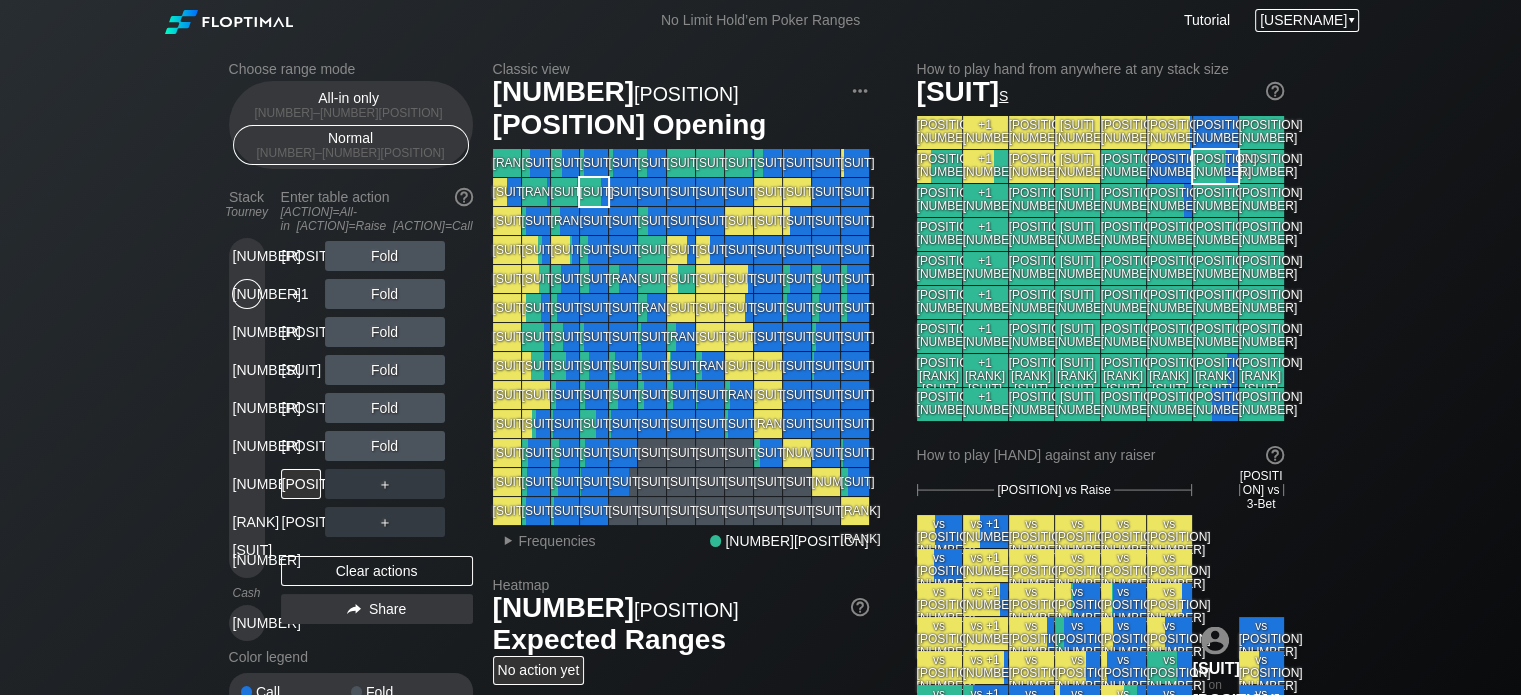 click on "[NAME]" at bounding box center (1303, 20) 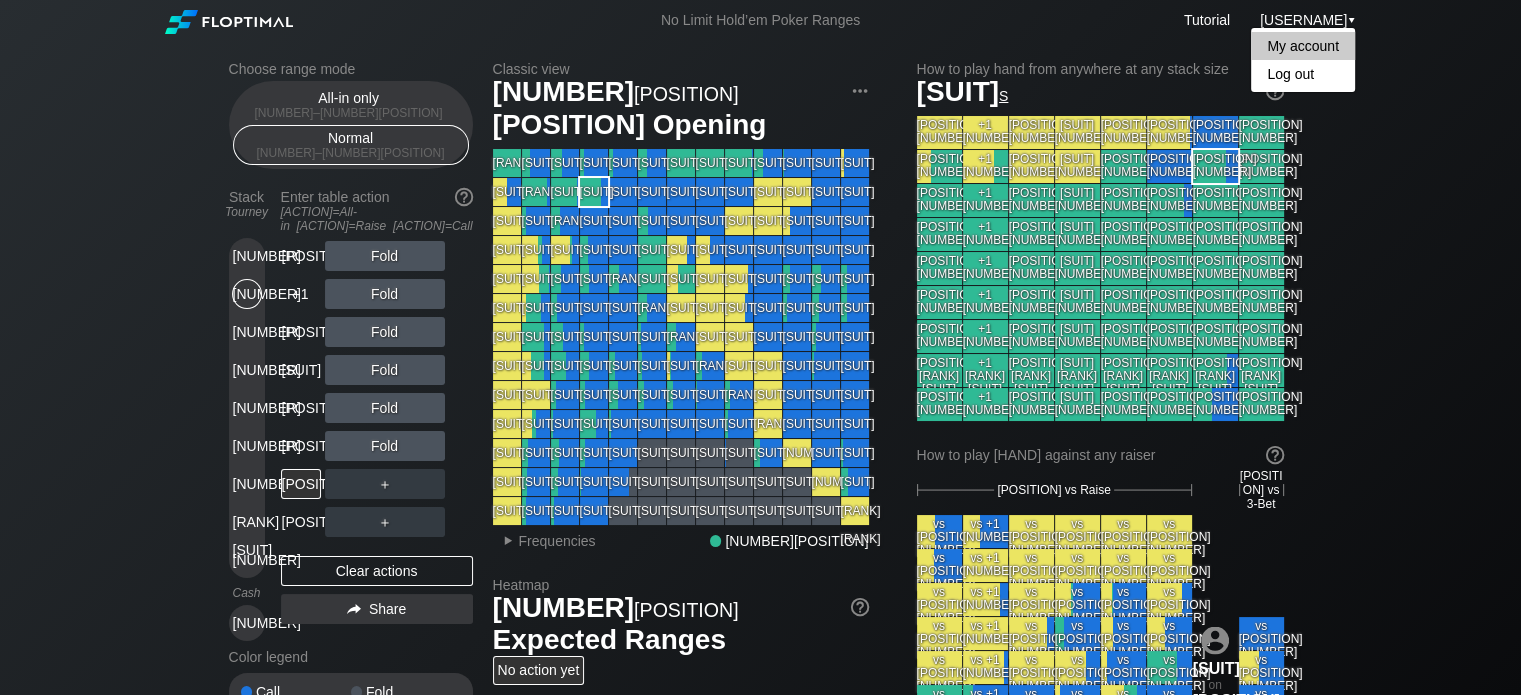 click on "My account" at bounding box center (1303, 46) 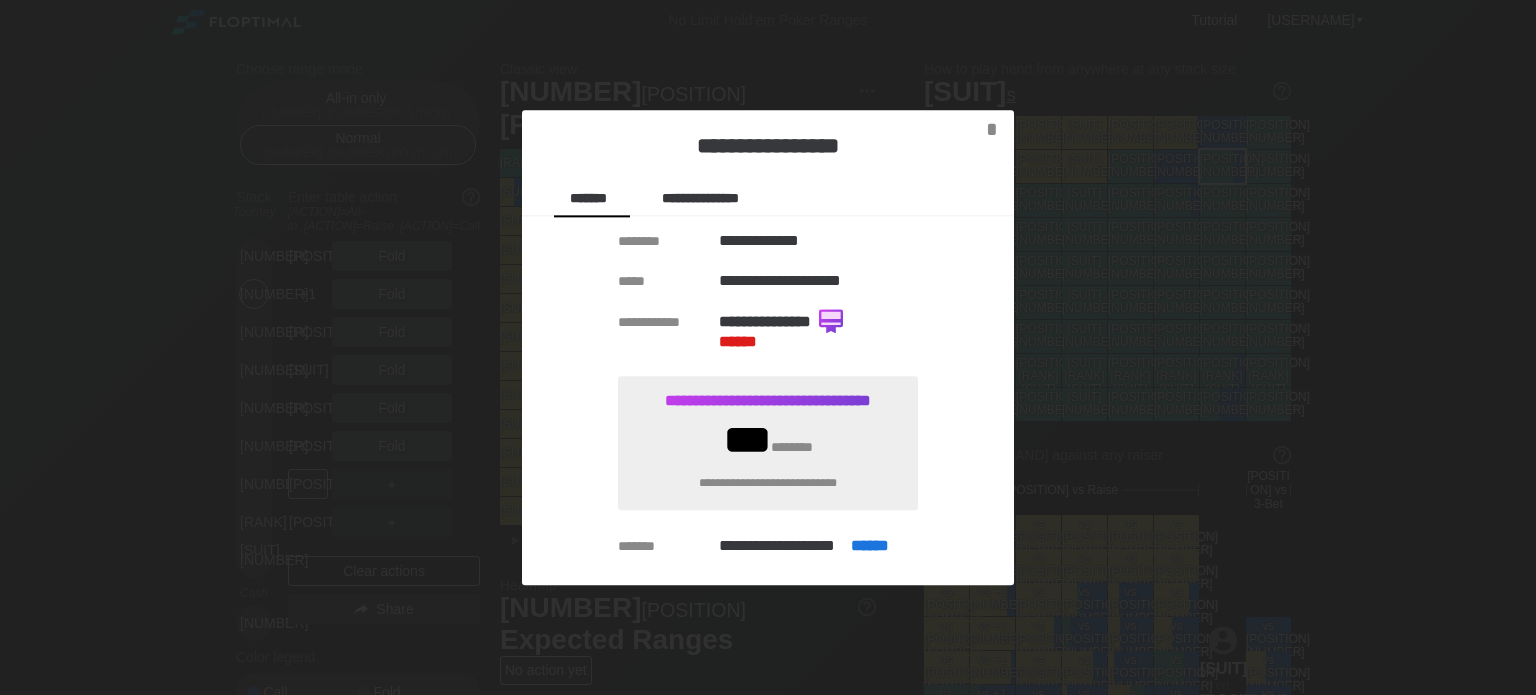 click on "**********" at bounding box center (722, 199) 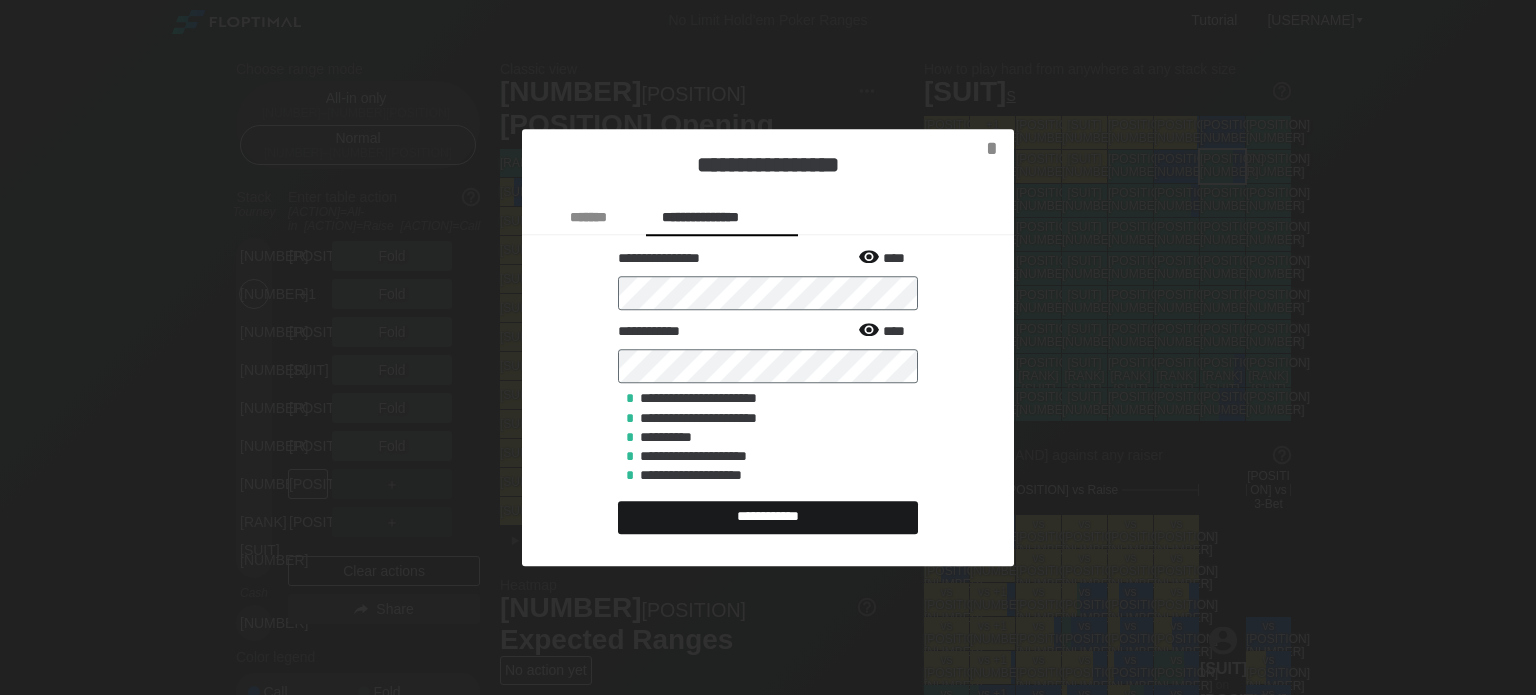 click on "**********" at bounding box center [768, 518] 